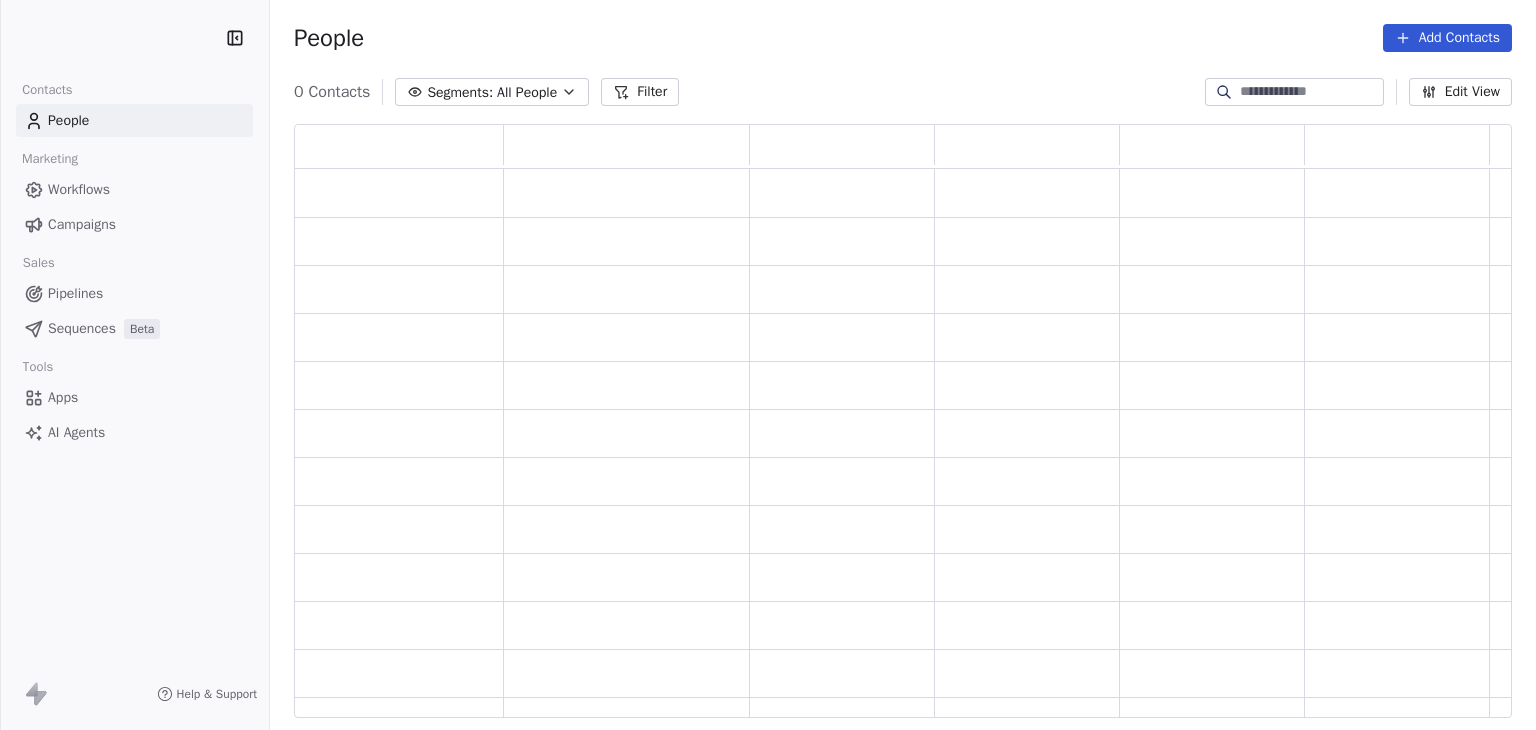 scroll, scrollTop: 0, scrollLeft: 0, axis: both 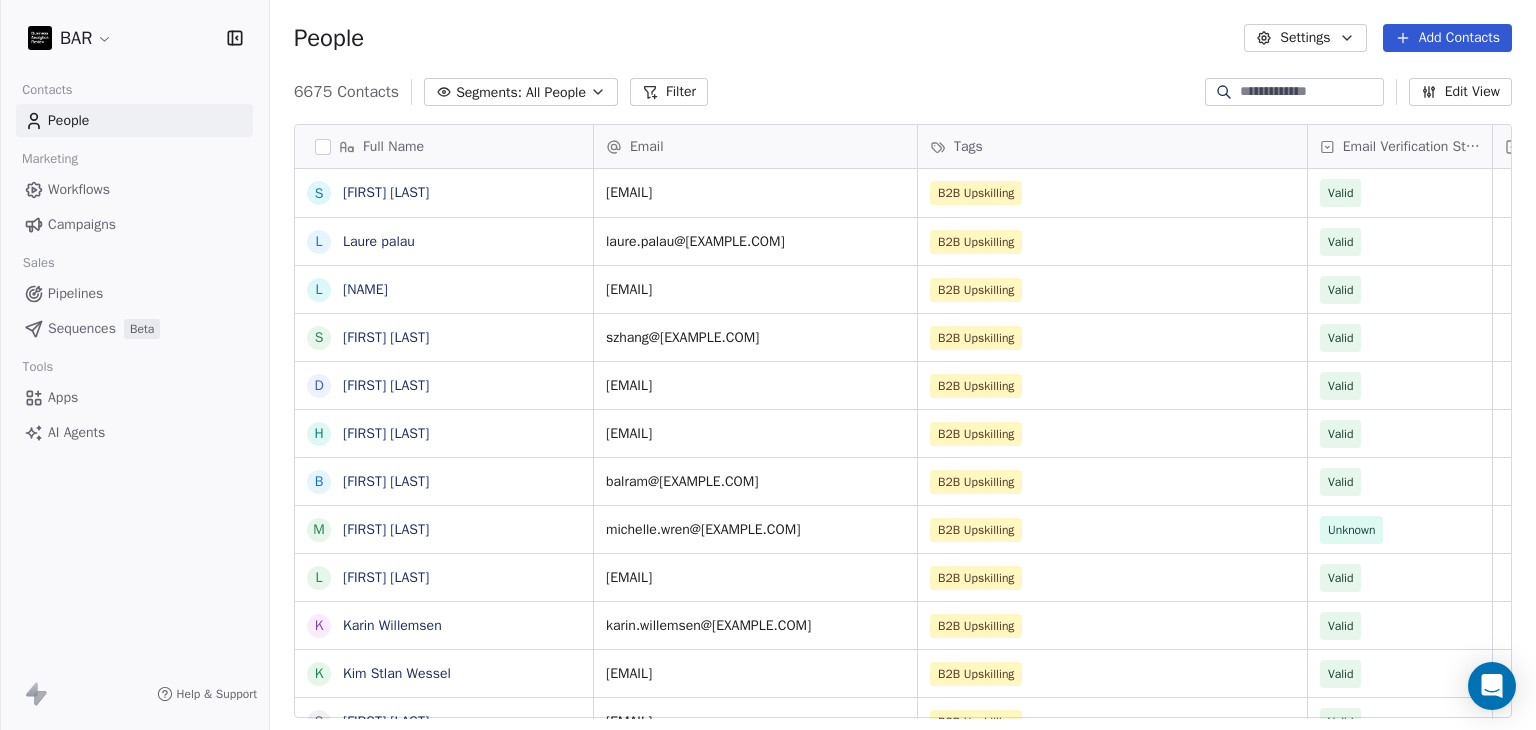 click on "Add Contacts" at bounding box center (1447, 38) 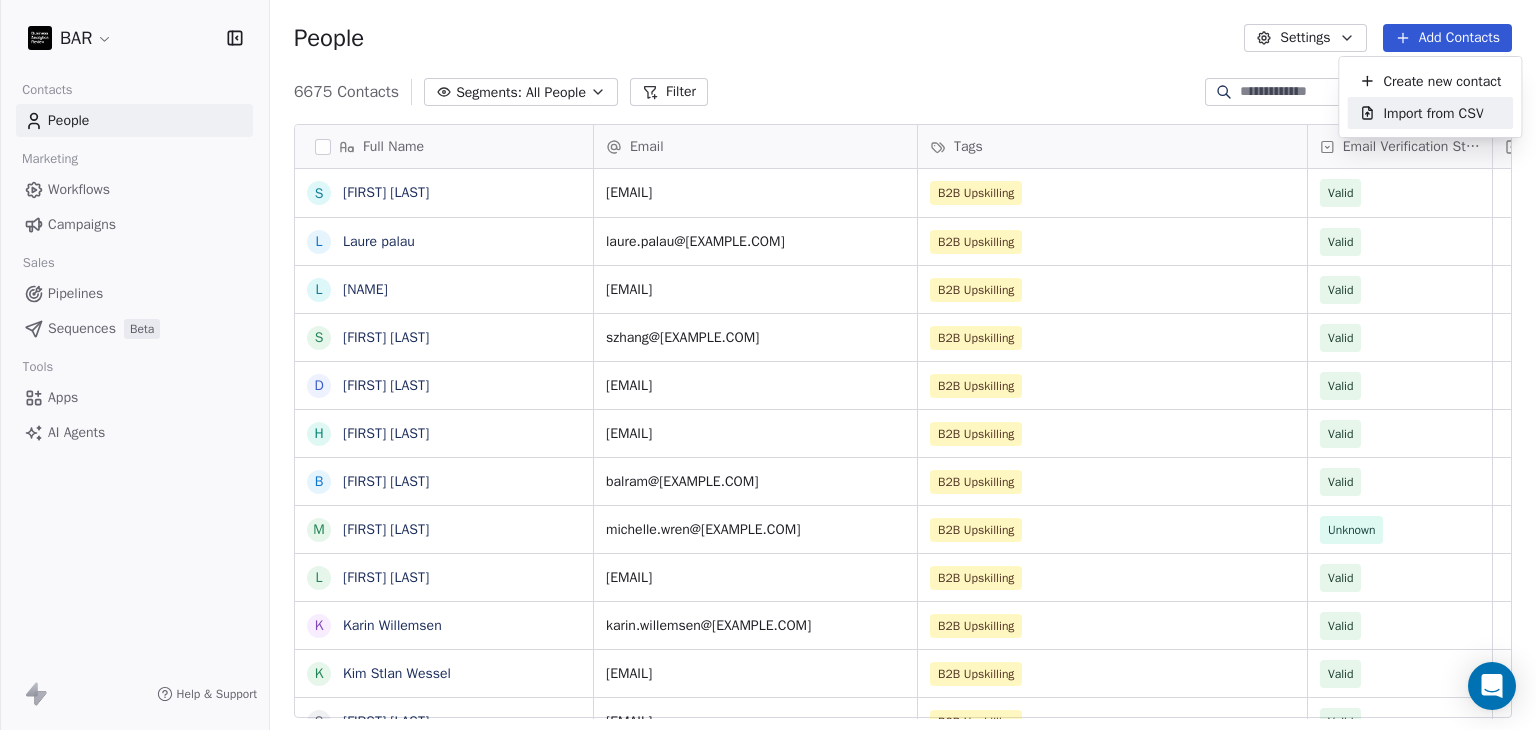 click on "Import from CSV" at bounding box center (1433, 113) 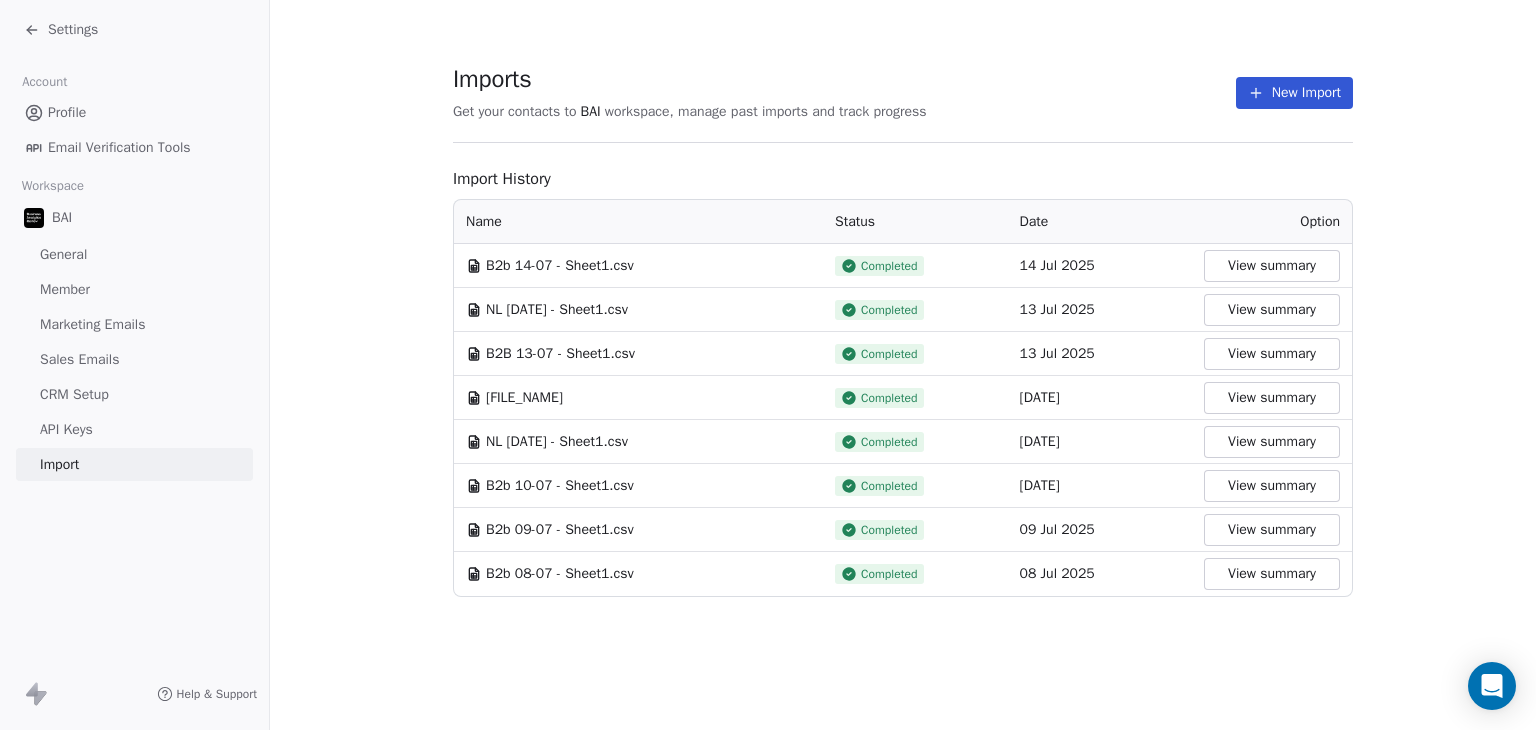 click on "New Import" at bounding box center (1294, 93) 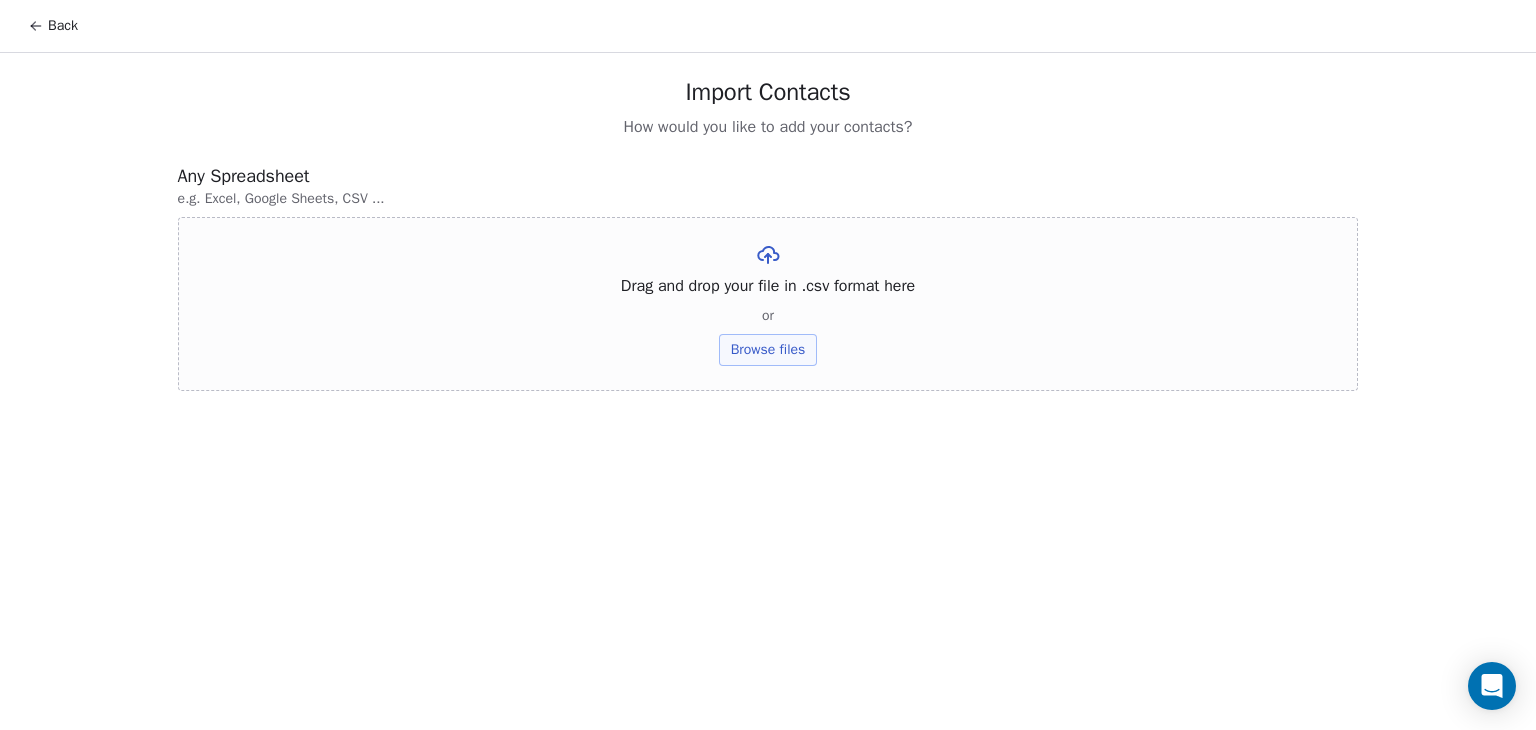click on "Browse files" at bounding box center (768, 350) 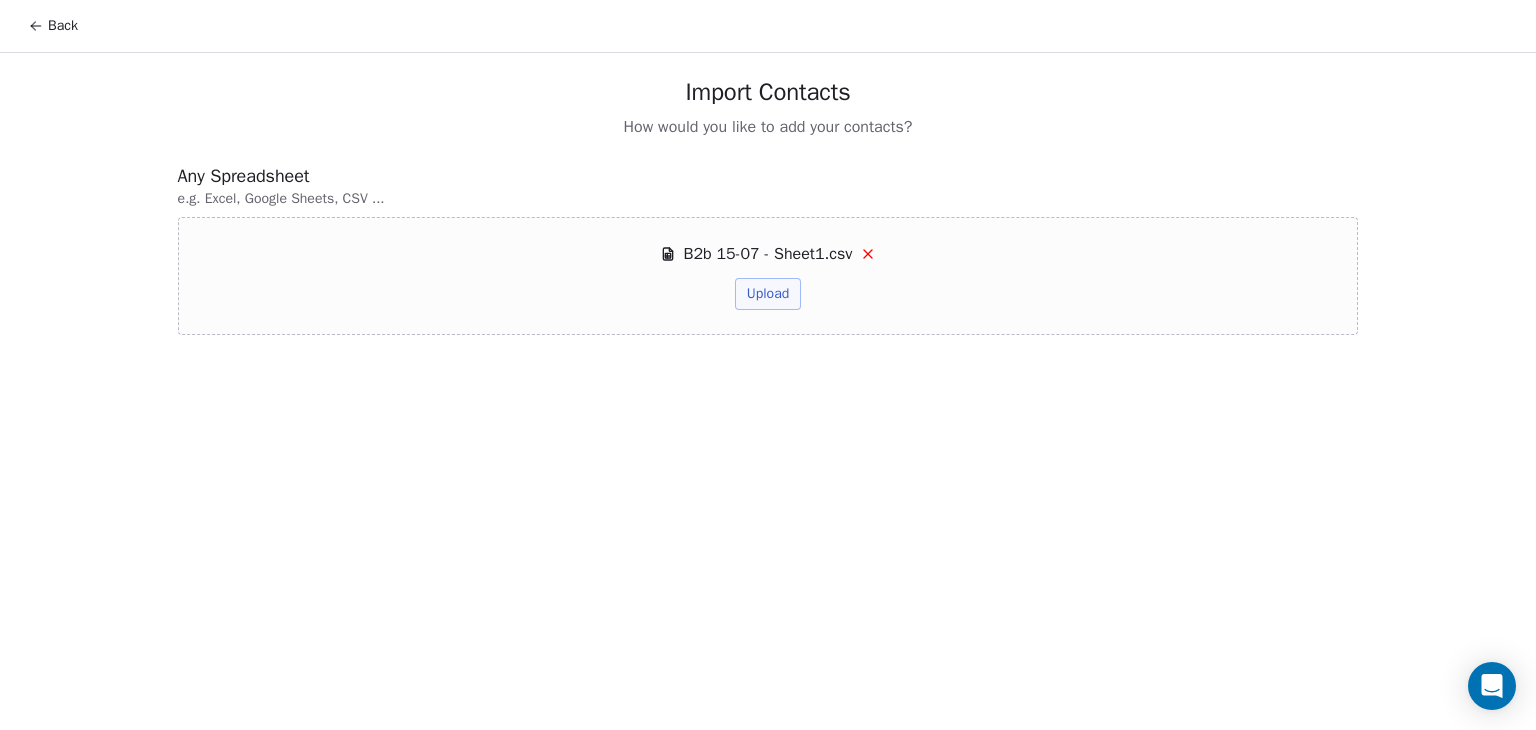 click on "Upload" at bounding box center (768, 294) 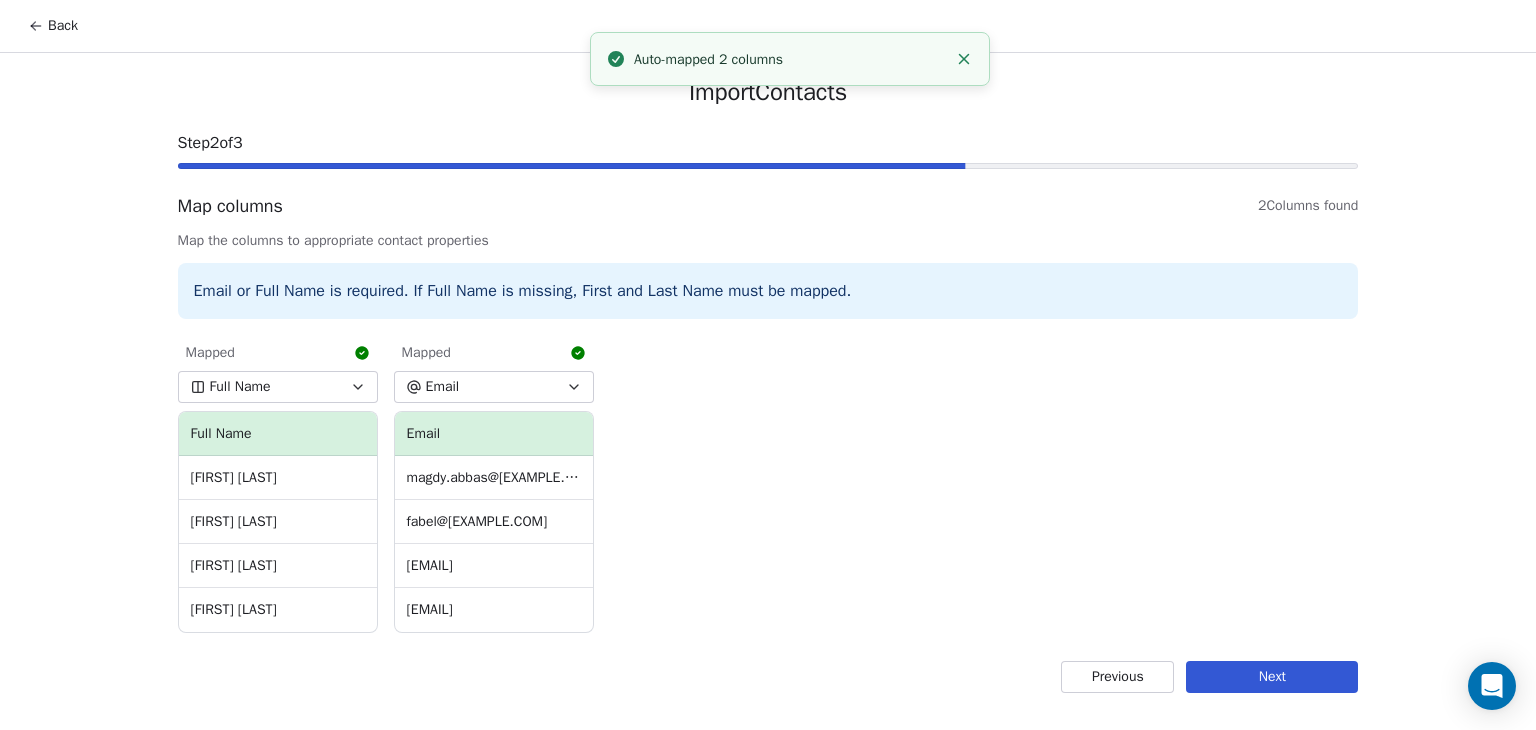 click on "Next" at bounding box center (1272, 677) 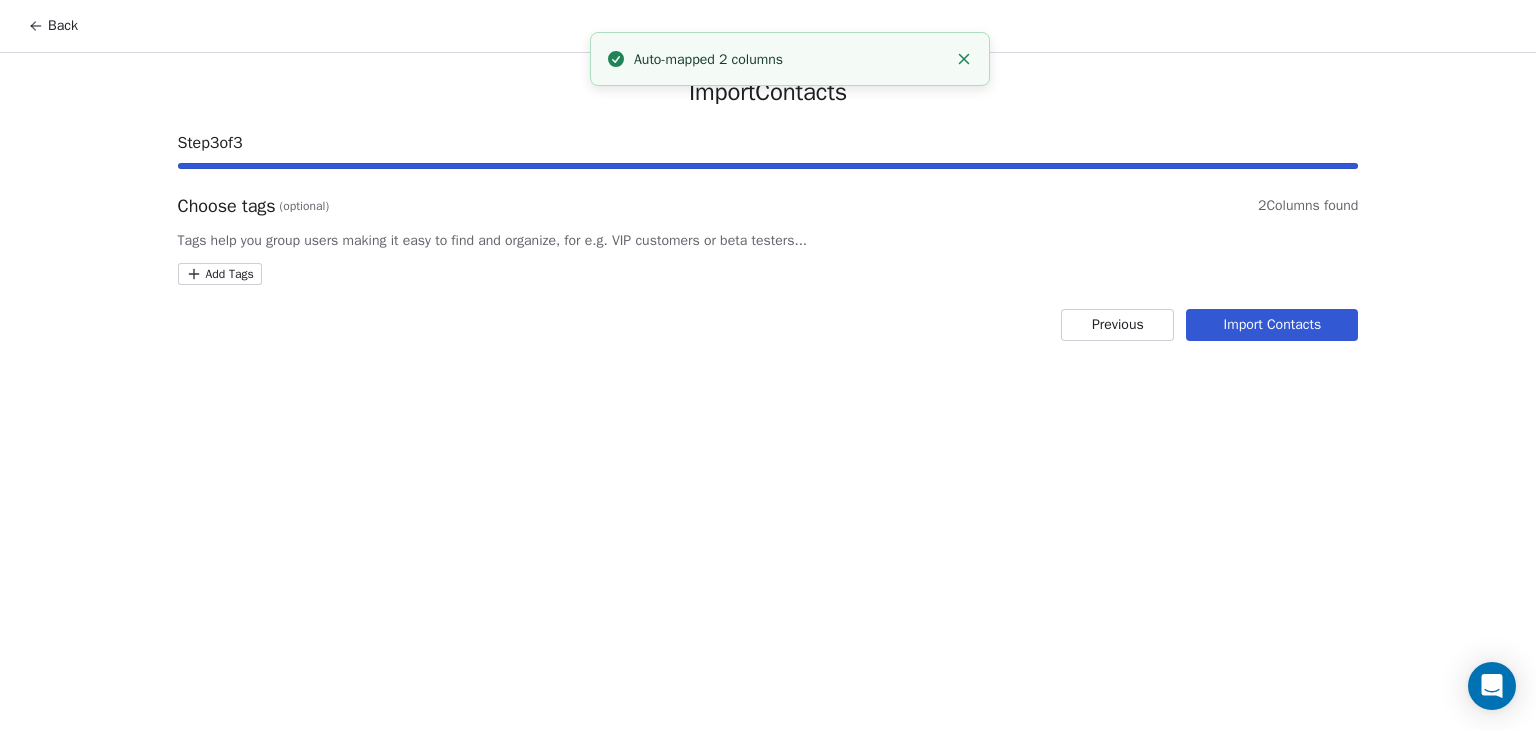 click on "Import Contacts" at bounding box center (1272, 325) 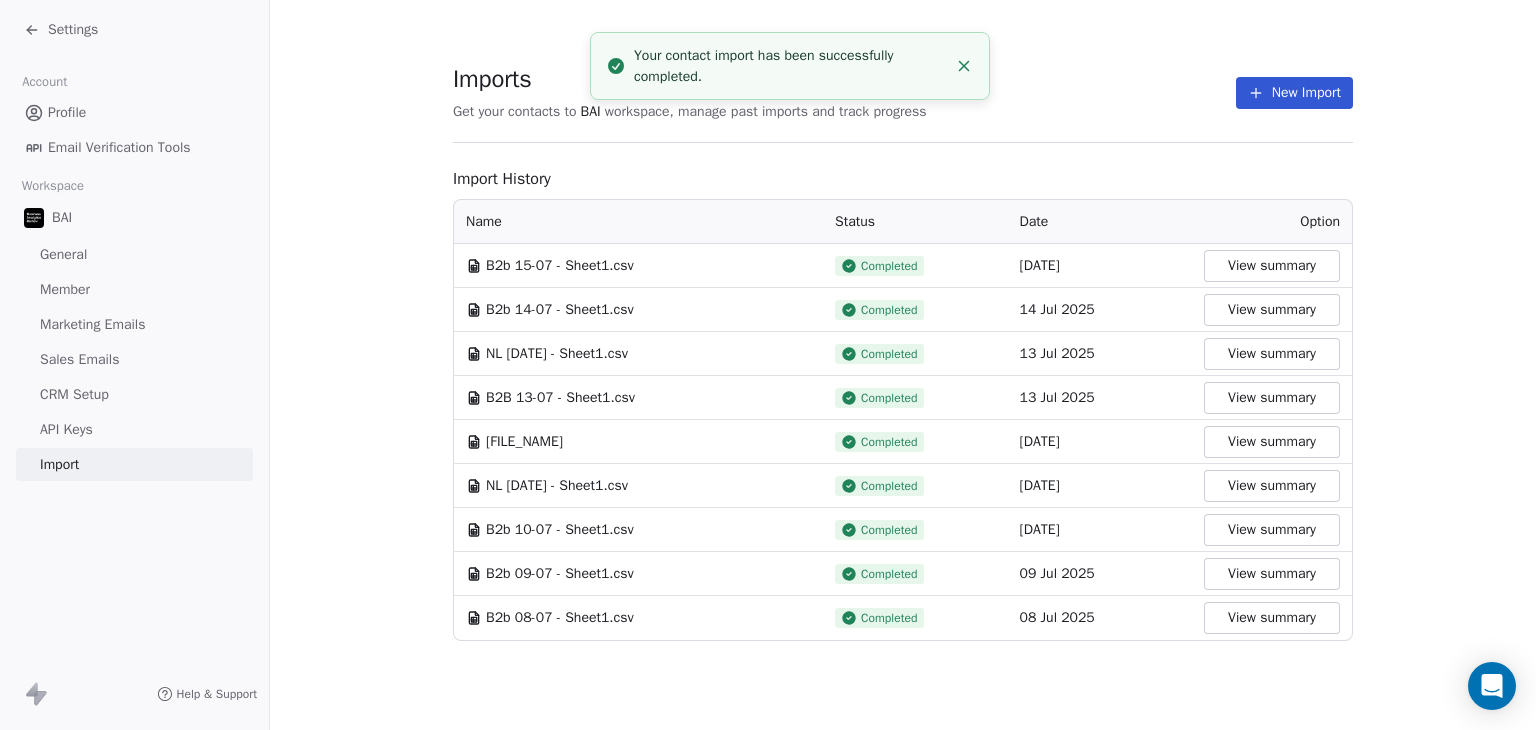 click 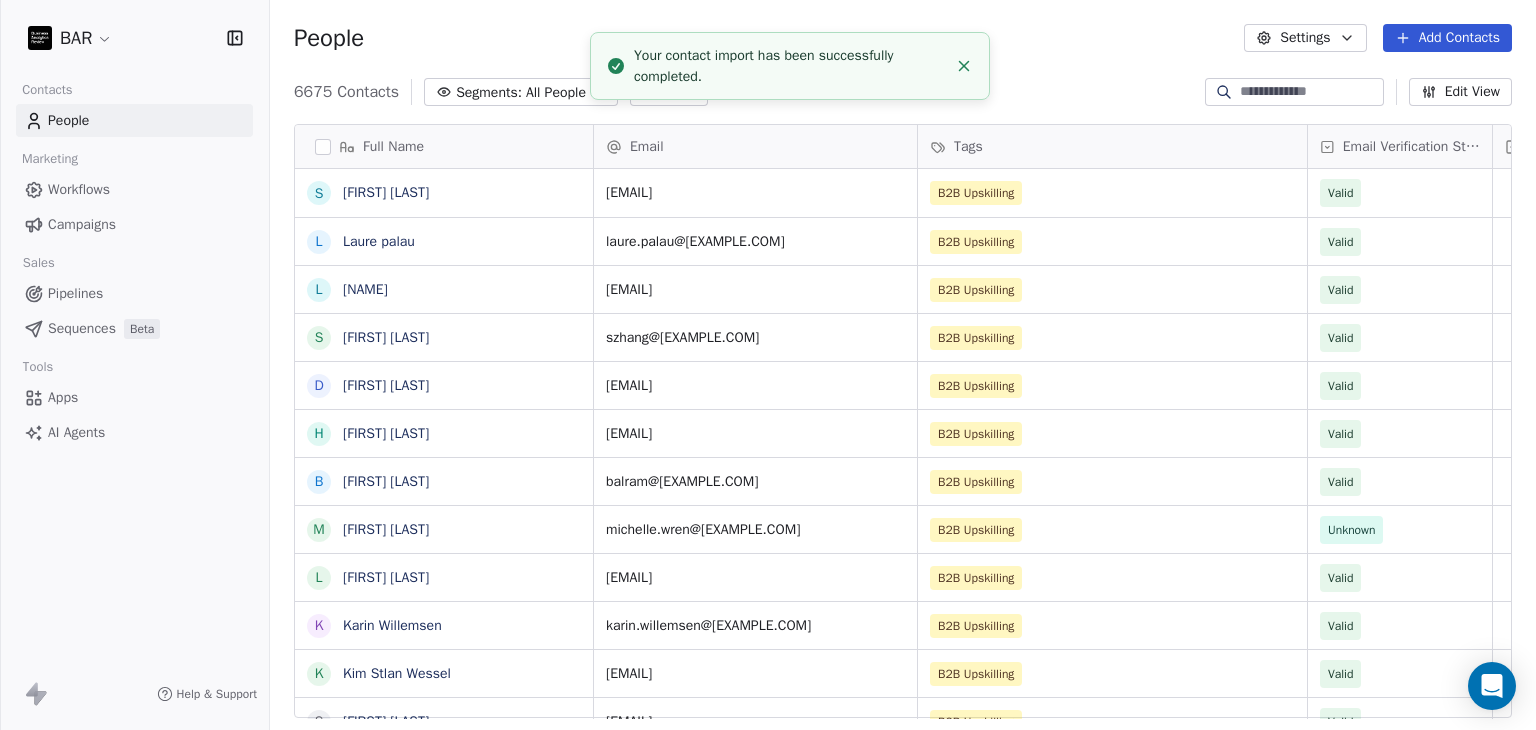 scroll, scrollTop: 16, scrollLeft: 16, axis: both 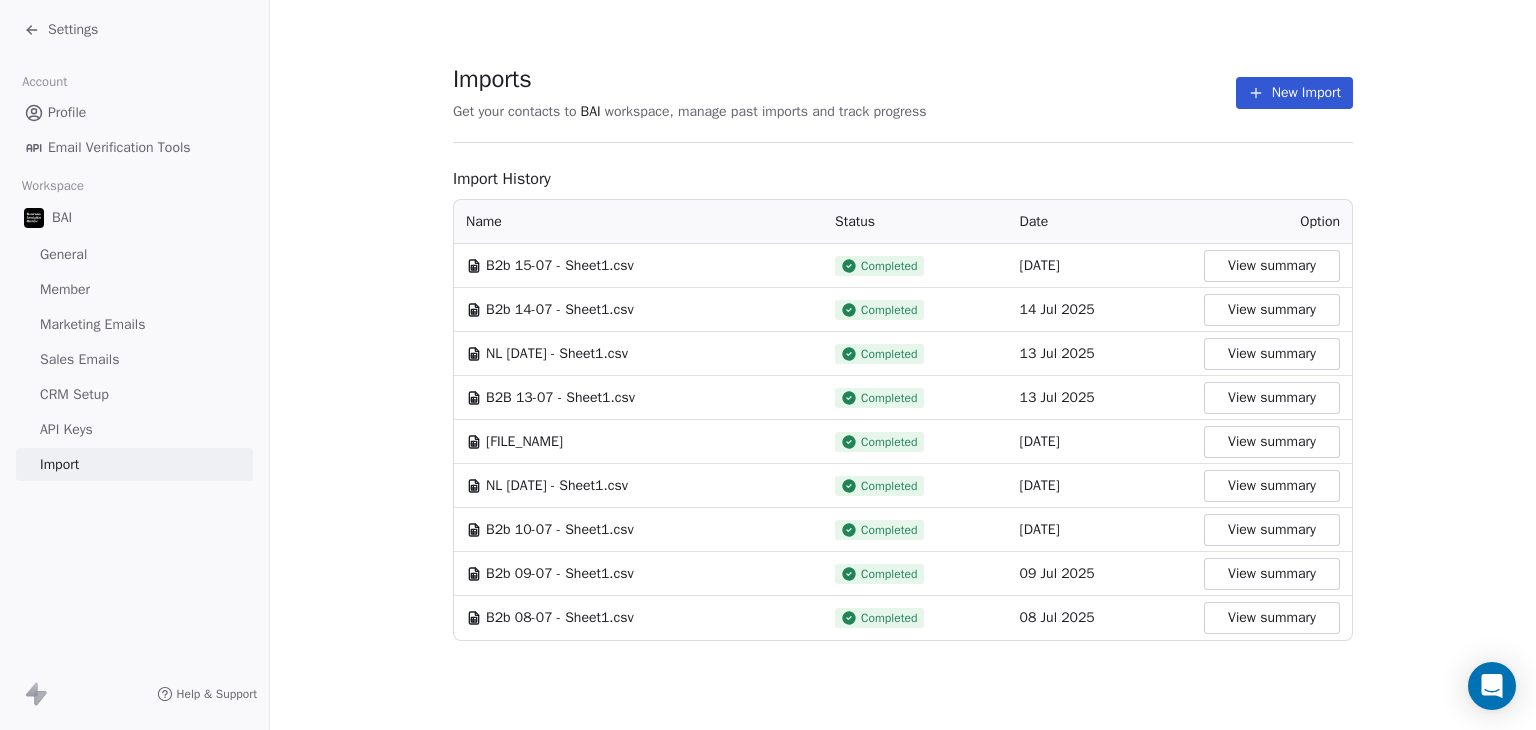click on "New Import" at bounding box center [1294, 93] 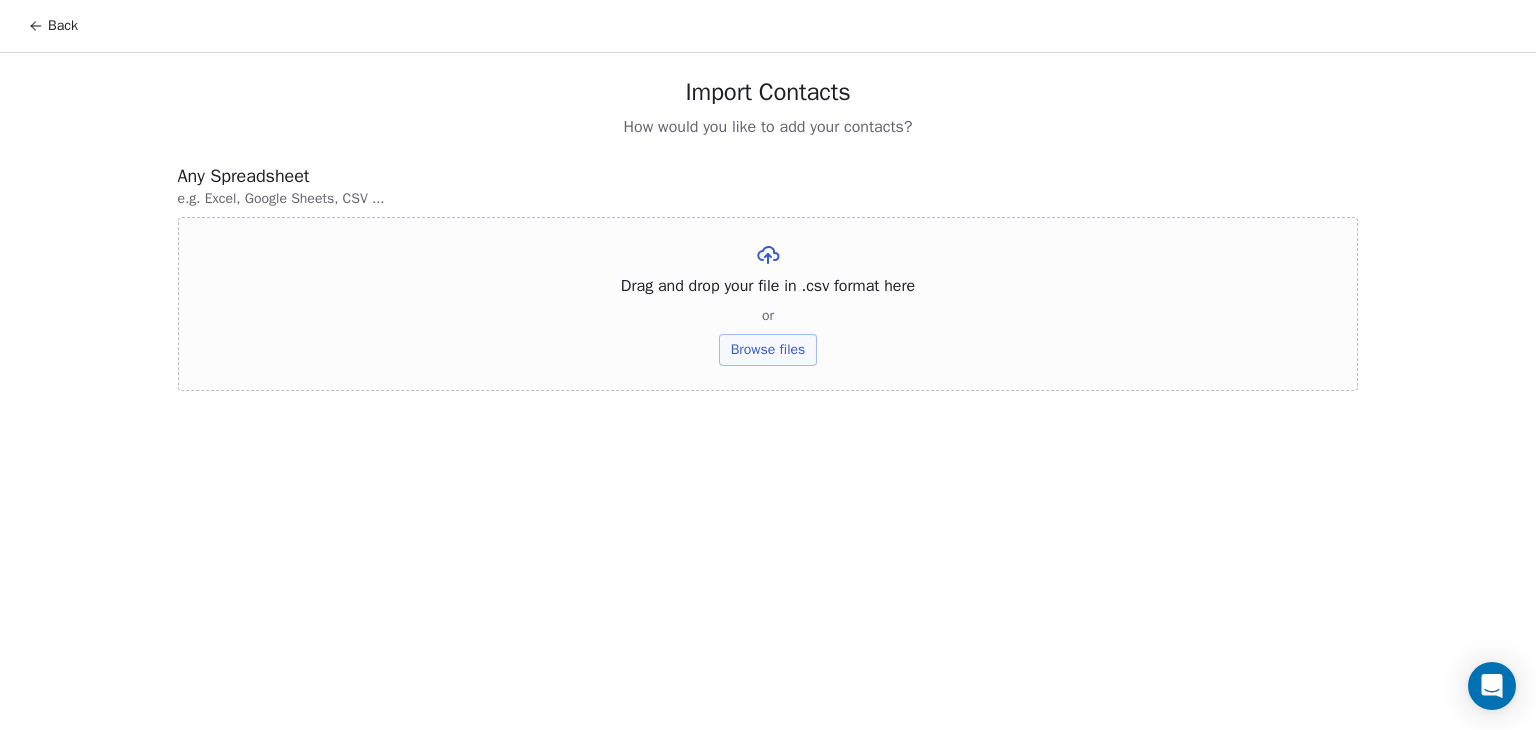 click on "Browse files" at bounding box center [768, 350] 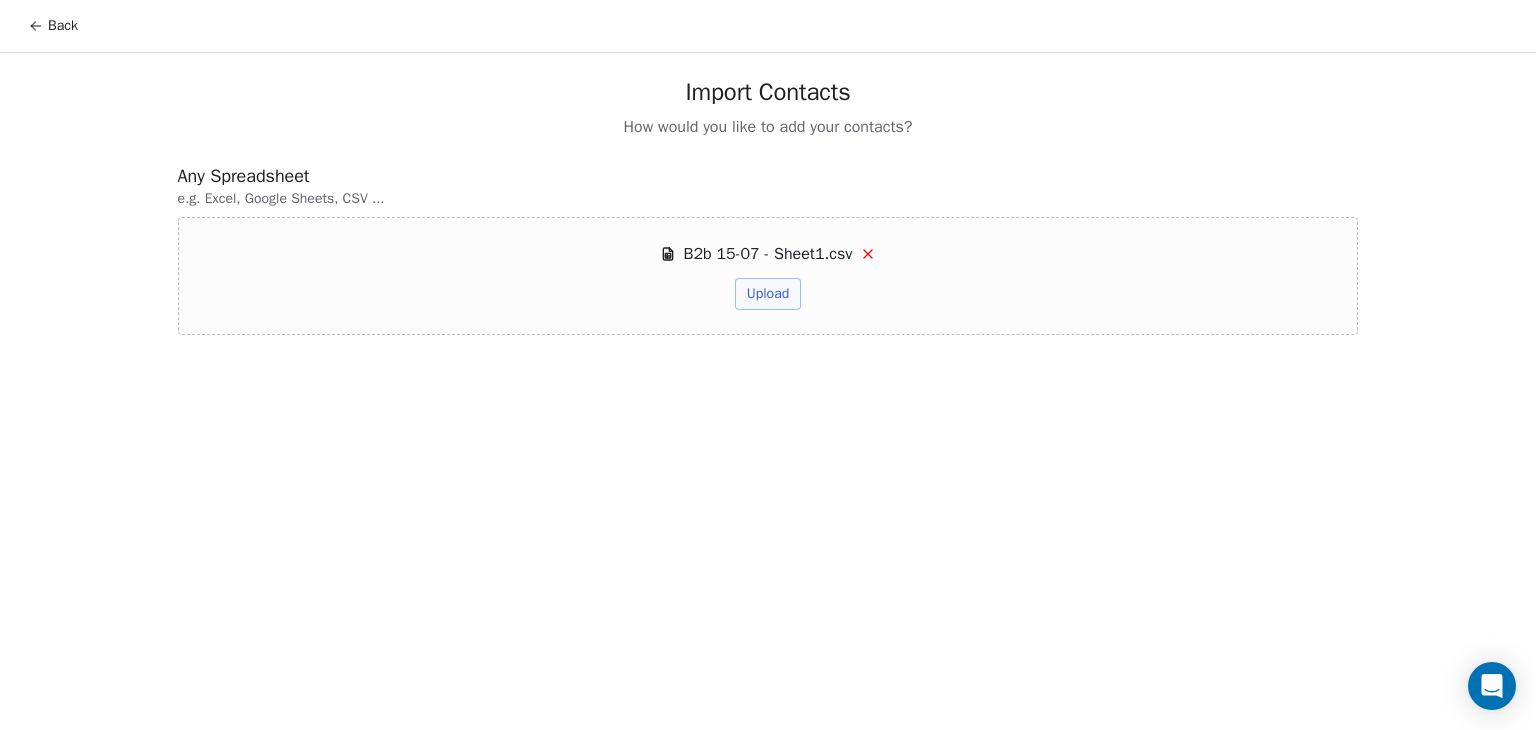 click on "Upload" at bounding box center (768, 294) 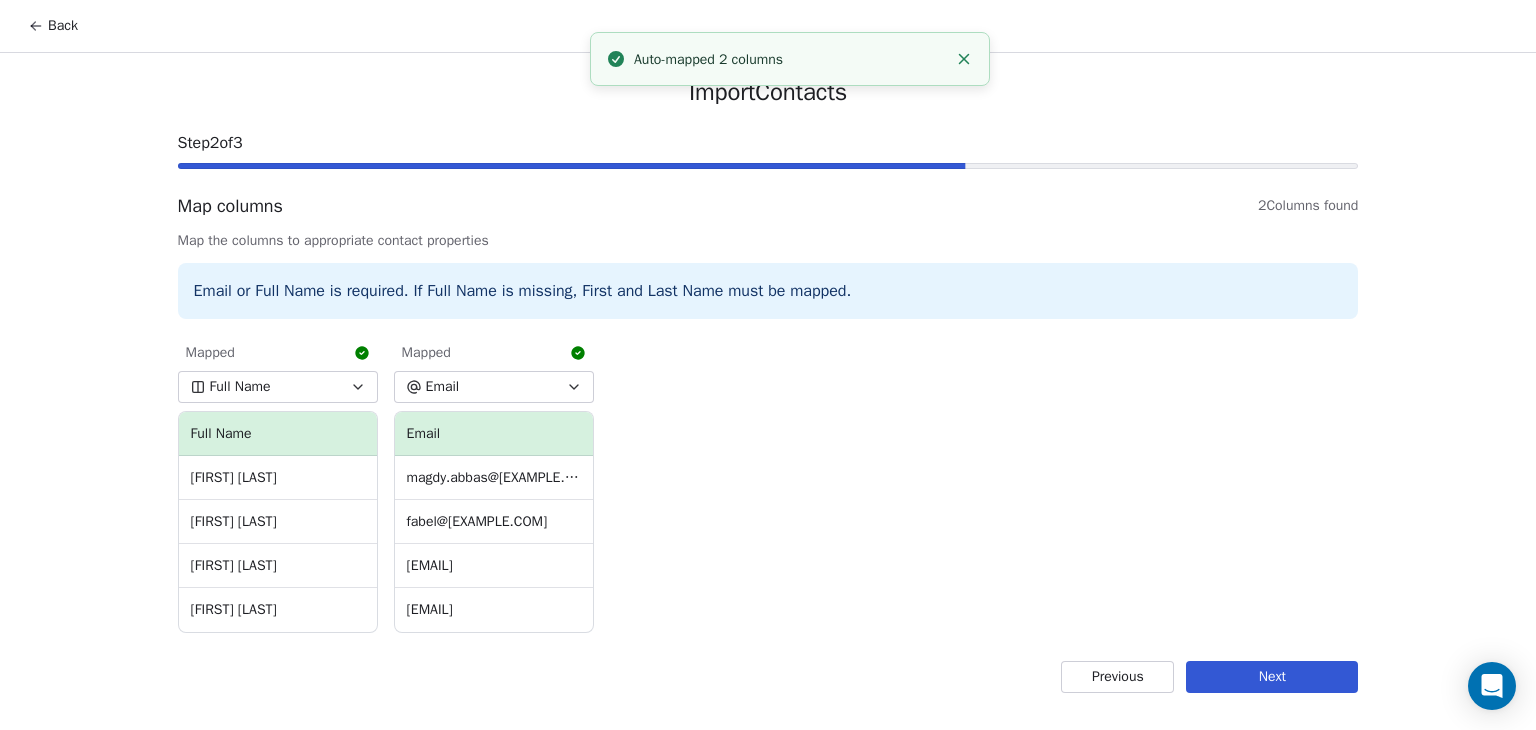 click on "Next" at bounding box center (1272, 677) 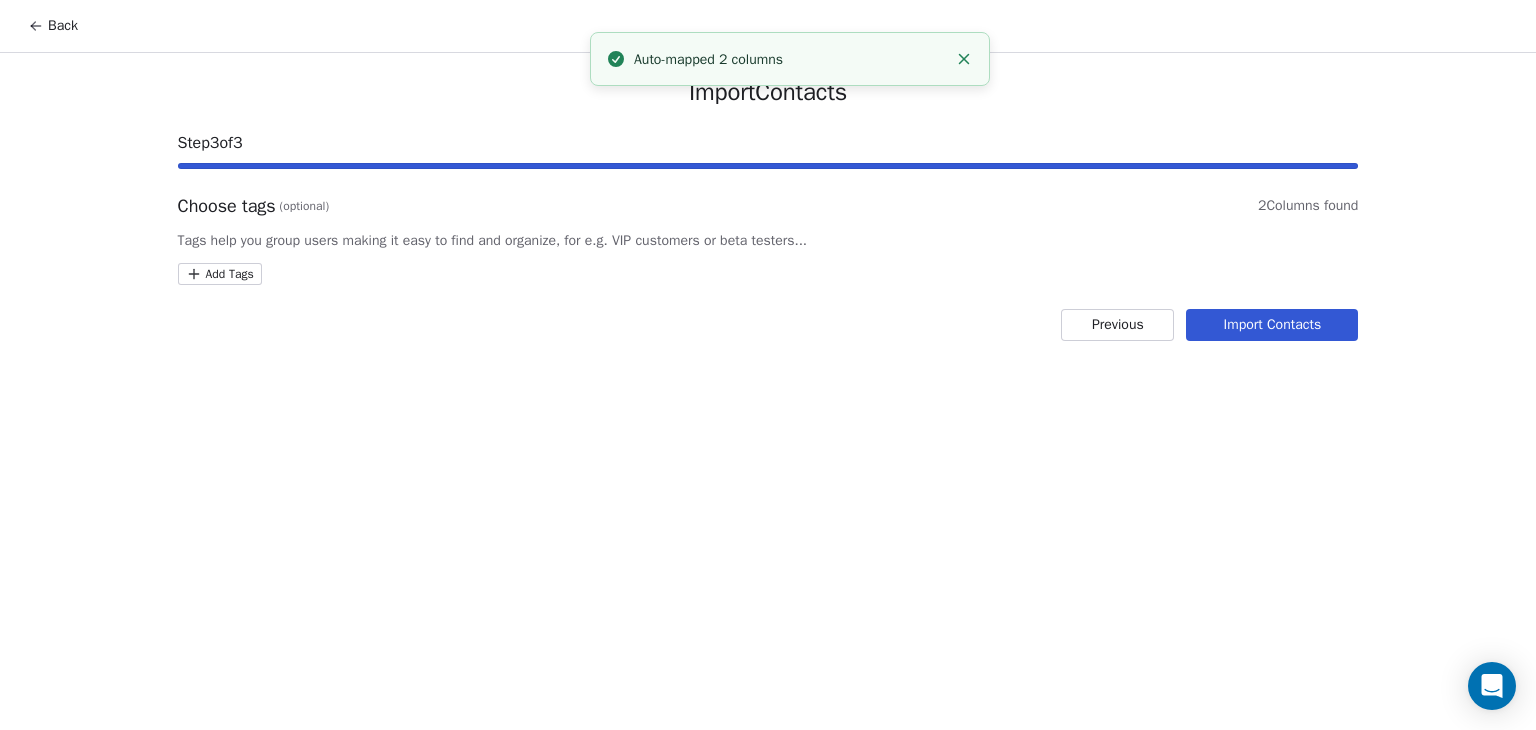 click on "Back Import  Contacts Step  3  of  3 Choose tags (optional) 2  Columns found Tags help you group users making it easy to find and organize, for e.g. VIP customers or beta testers...  Add Tags Previous Import Contacts   Auto-mapped 2 columns" at bounding box center (768, 365) 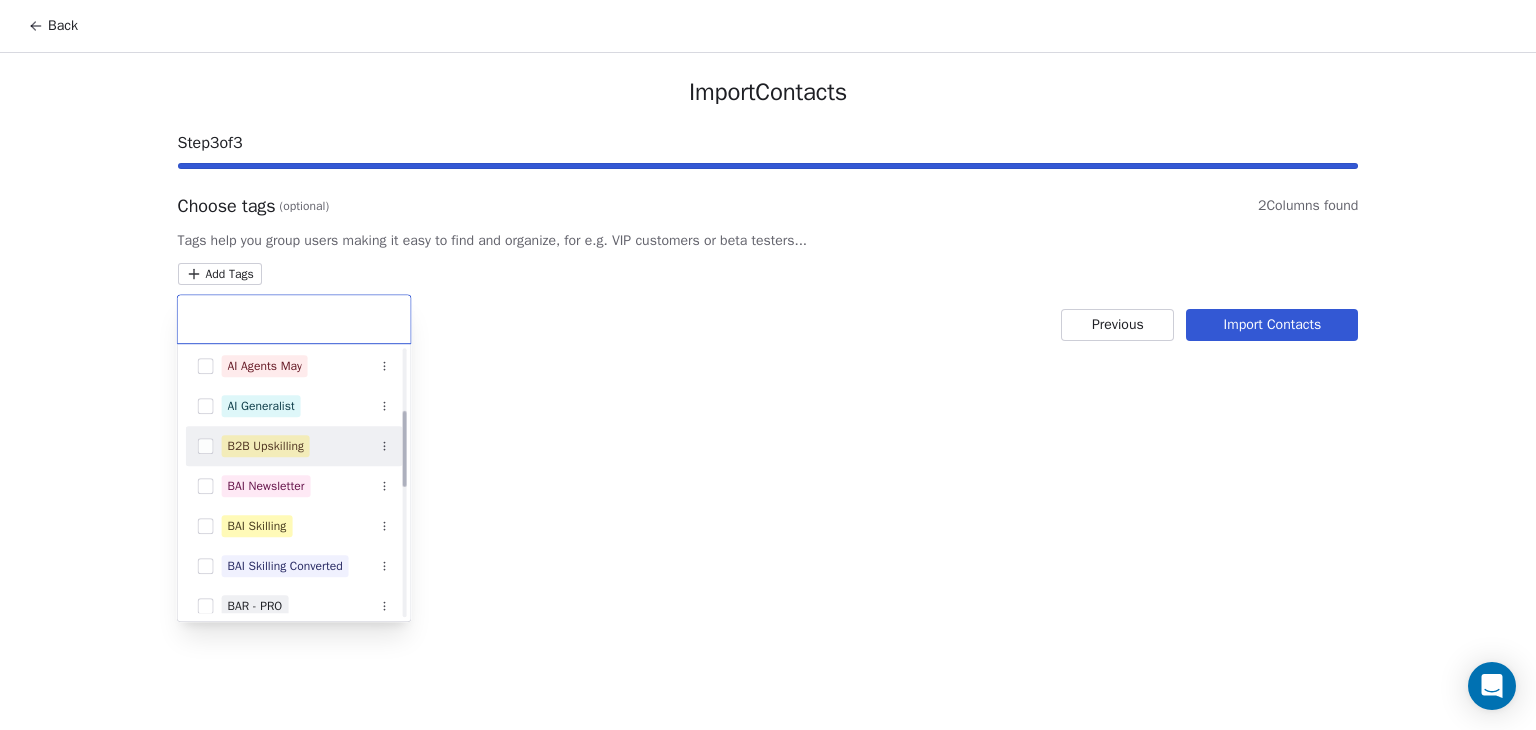 scroll, scrollTop: 200, scrollLeft: 0, axis: vertical 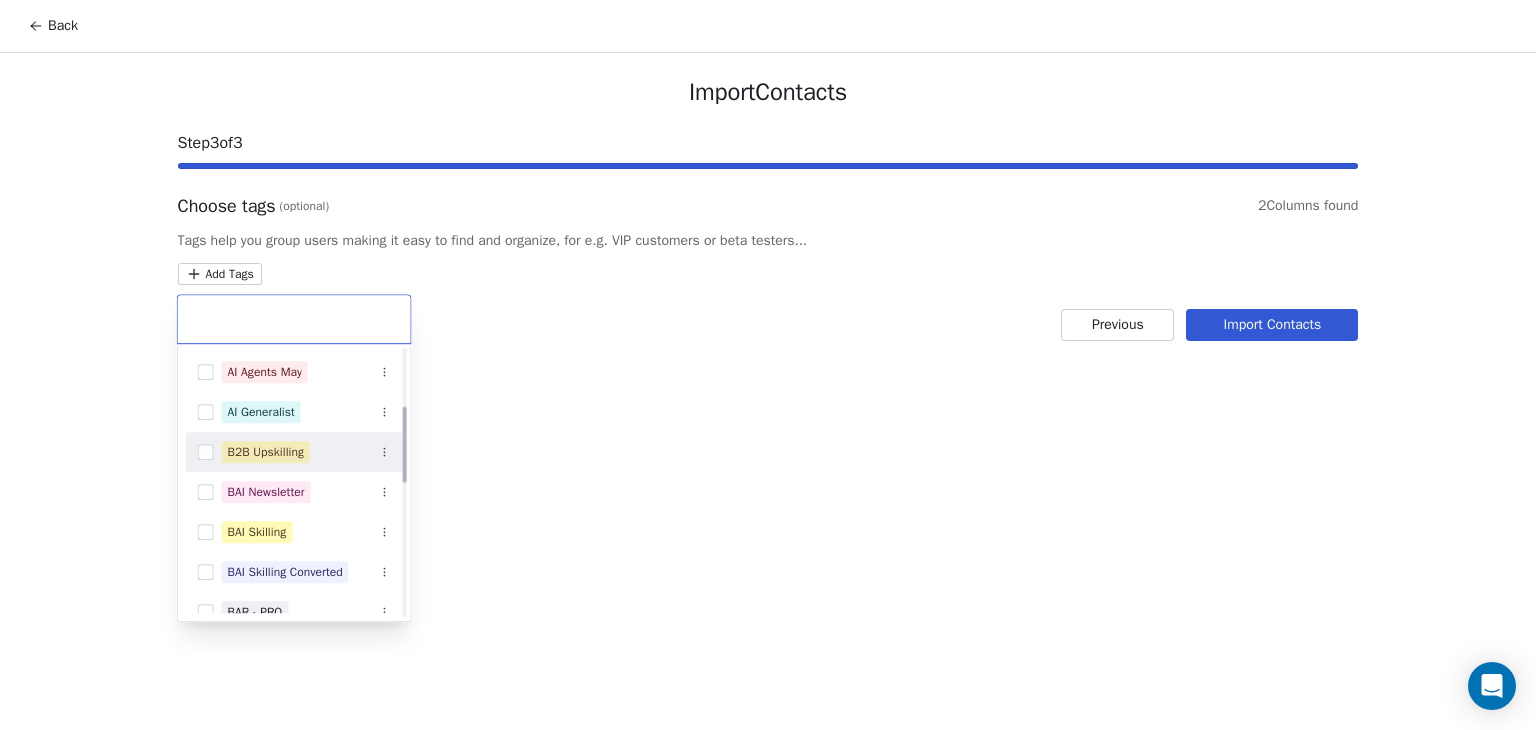 click on "B2B Upskilling" at bounding box center [266, 452] 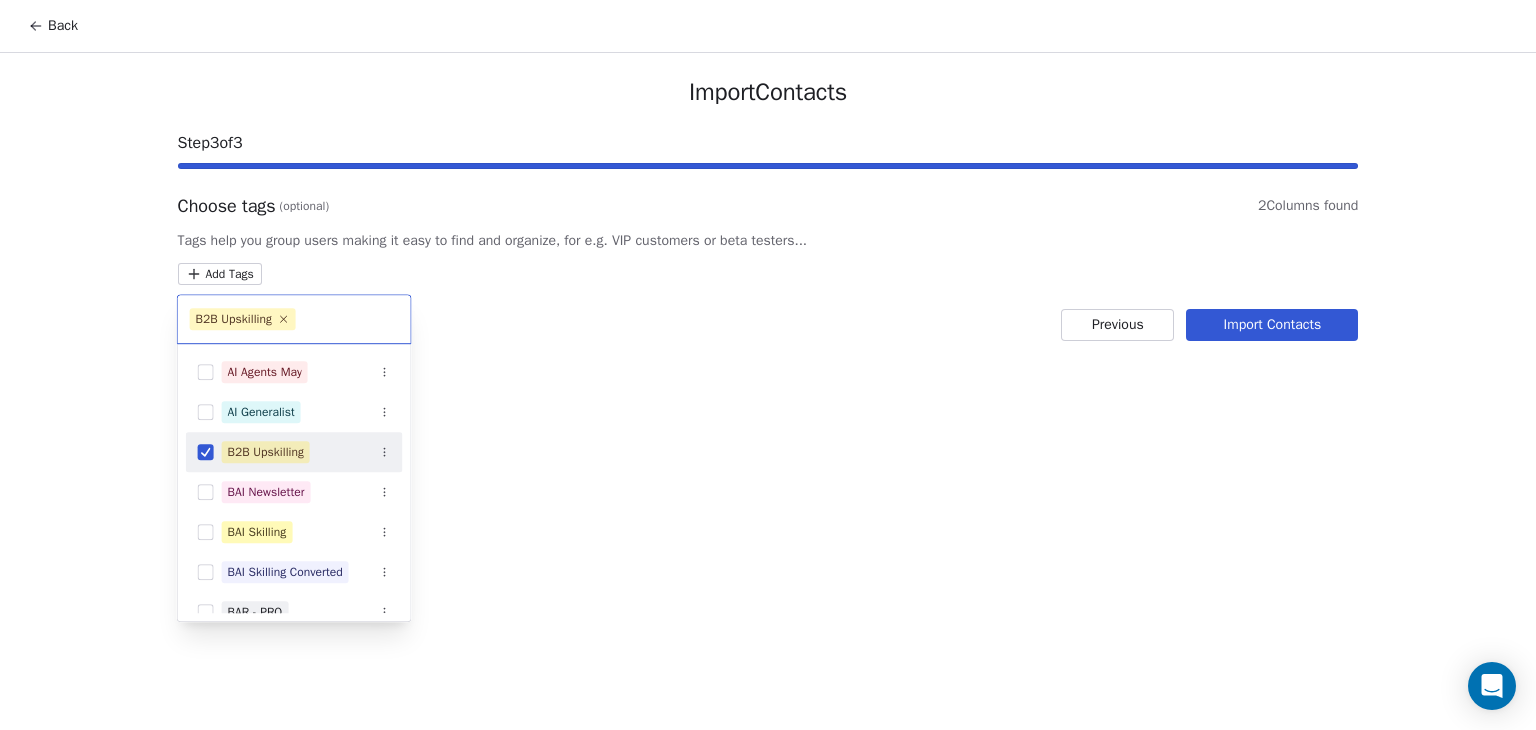 click on "Back Import  Contacts Step  3  of  3 Choose tags (optional) 2  Columns found Tags help you group users making it easy to find and organize, for e.g. VIP customers or beta testers...  Add Tags Previous Import Contacts
B2B Upskilling Advanced Sales Automation Agent Masterclass AI Agents April AI Agents Brochure Download AI Agents July AI Agents Marketing 1 AI Agents May AI Generalist B2B Upskilling BAI Newsletter BAI Skilling BAI Skilling Converted BAR - PRO bsr- pro Email Course (AI Agents) Generative AI Bootcamp - April 25 Generative AI Student Feb 25 Marketin Leads" at bounding box center (768, 365) 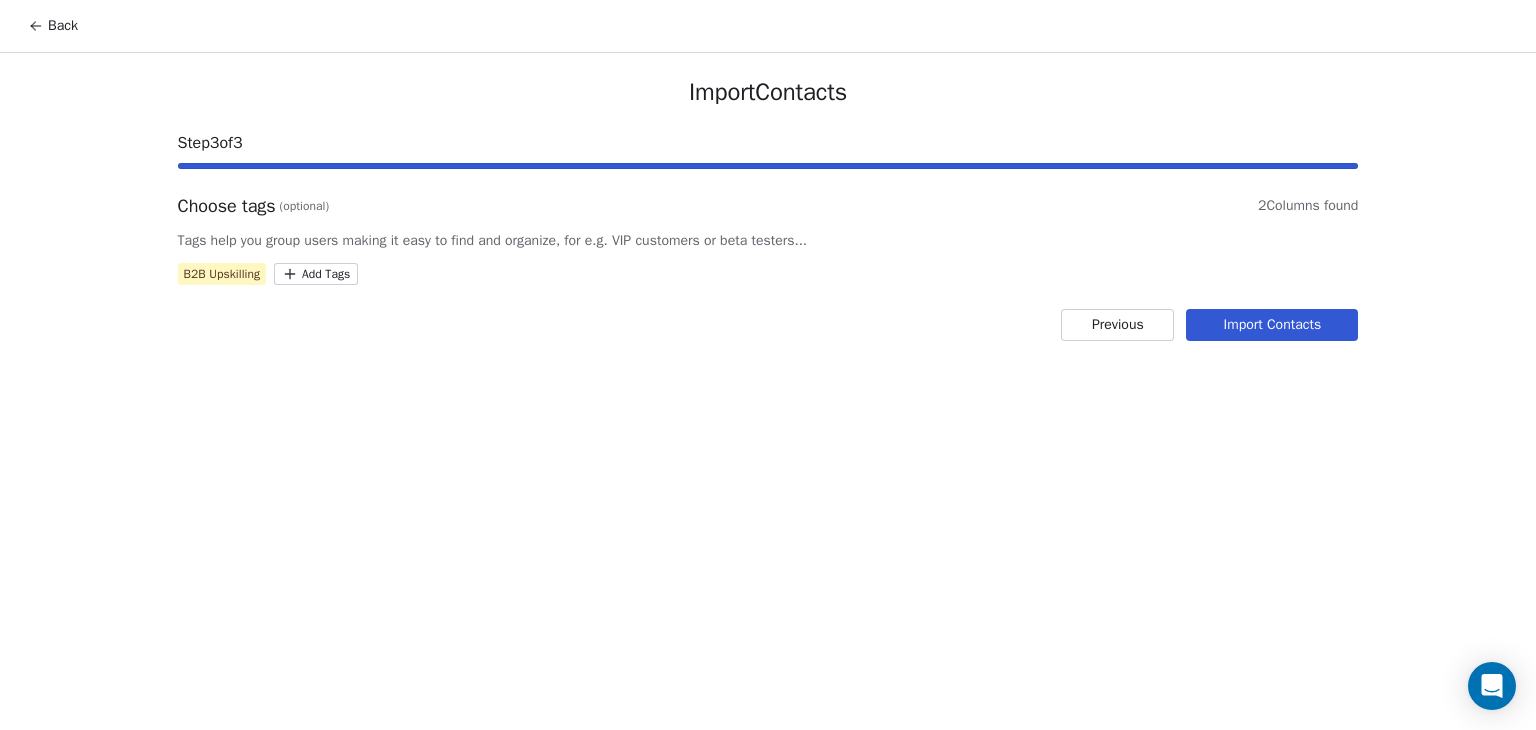 click on "Import Contacts" at bounding box center (1272, 325) 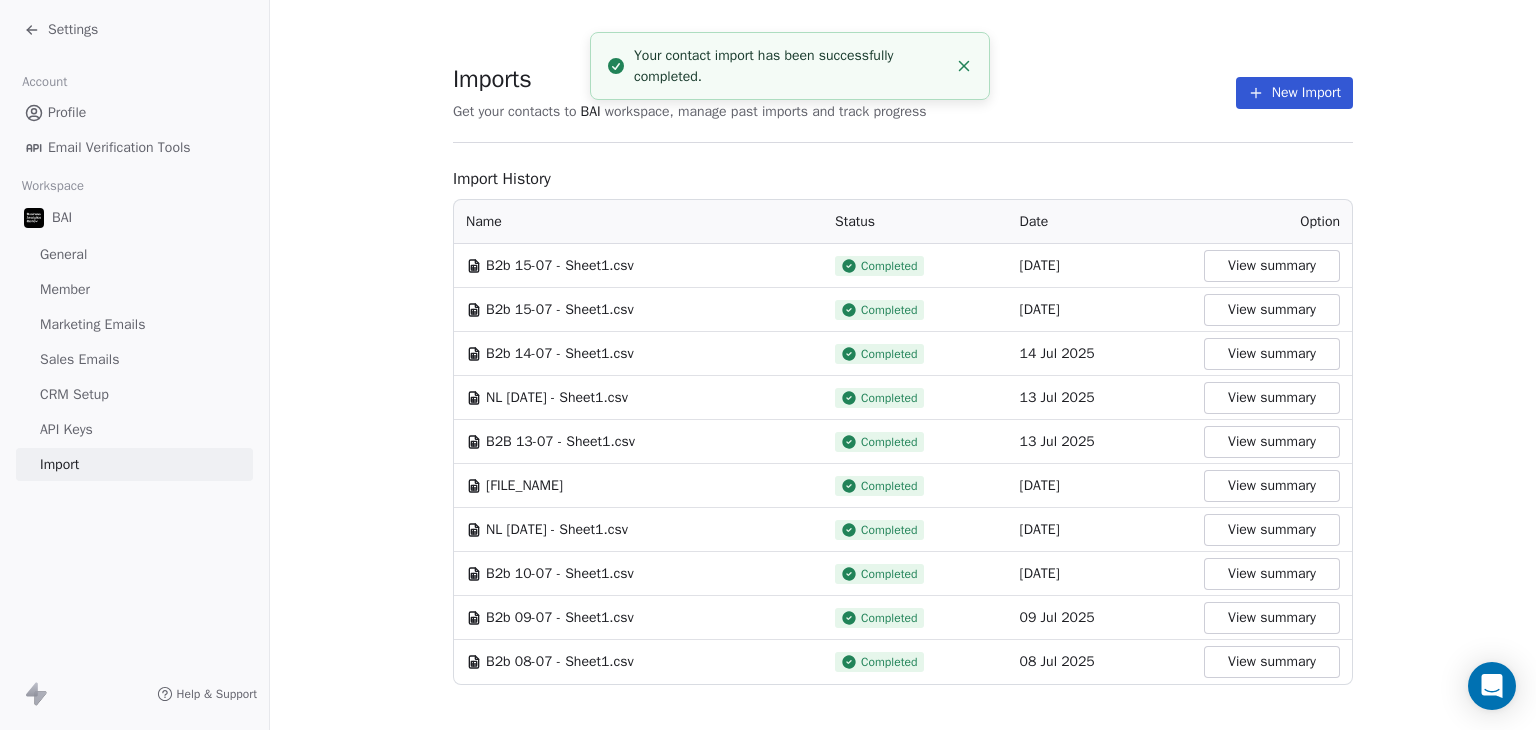 click on "Settings" at bounding box center (61, 30) 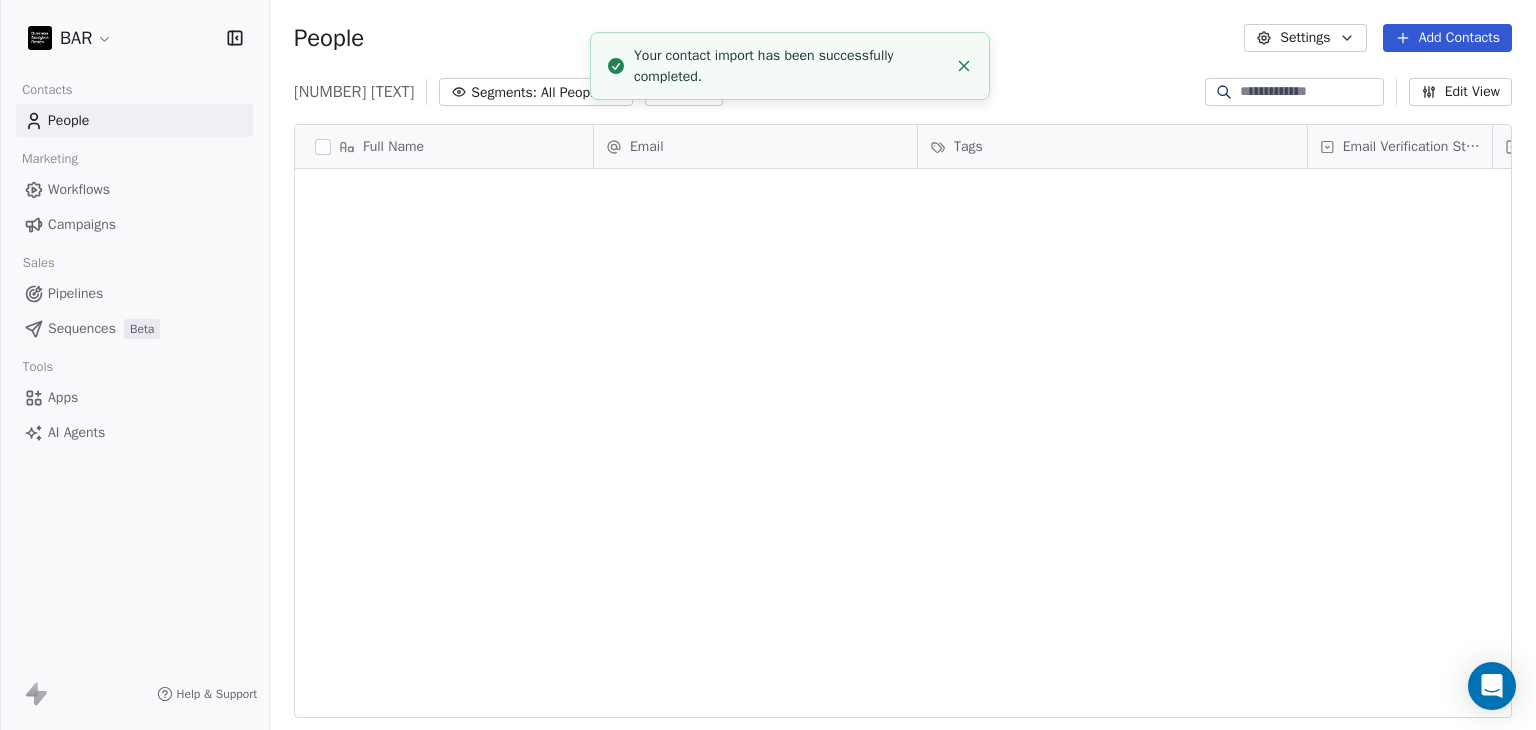 scroll, scrollTop: 4000, scrollLeft: 0, axis: vertical 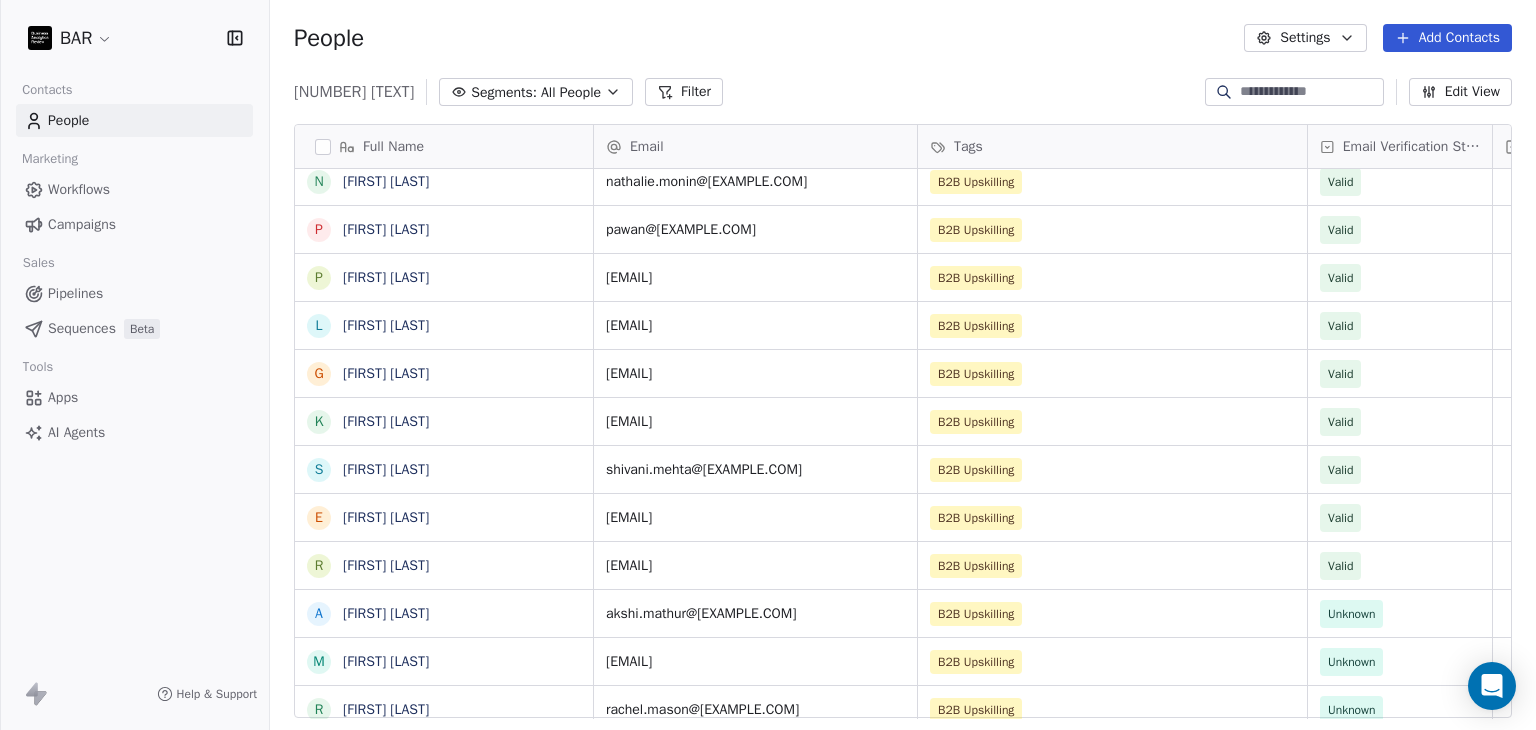 click on "[NUMBER] [TEXT] [TEXT]: [TEXT] [TEXT] [TEXT]" at bounding box center [903, 92] 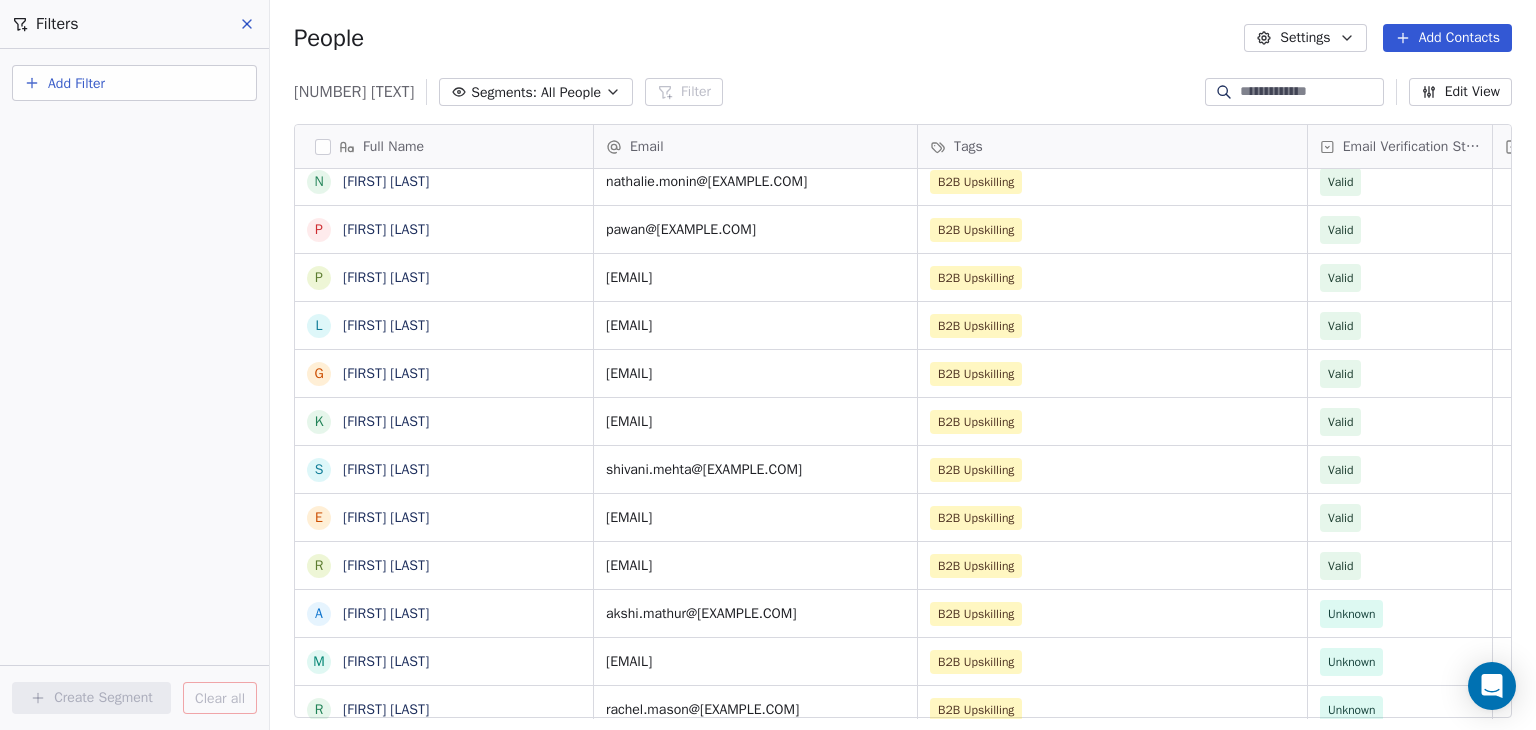 click on "Add Filter" at bounding box center [134, 83] 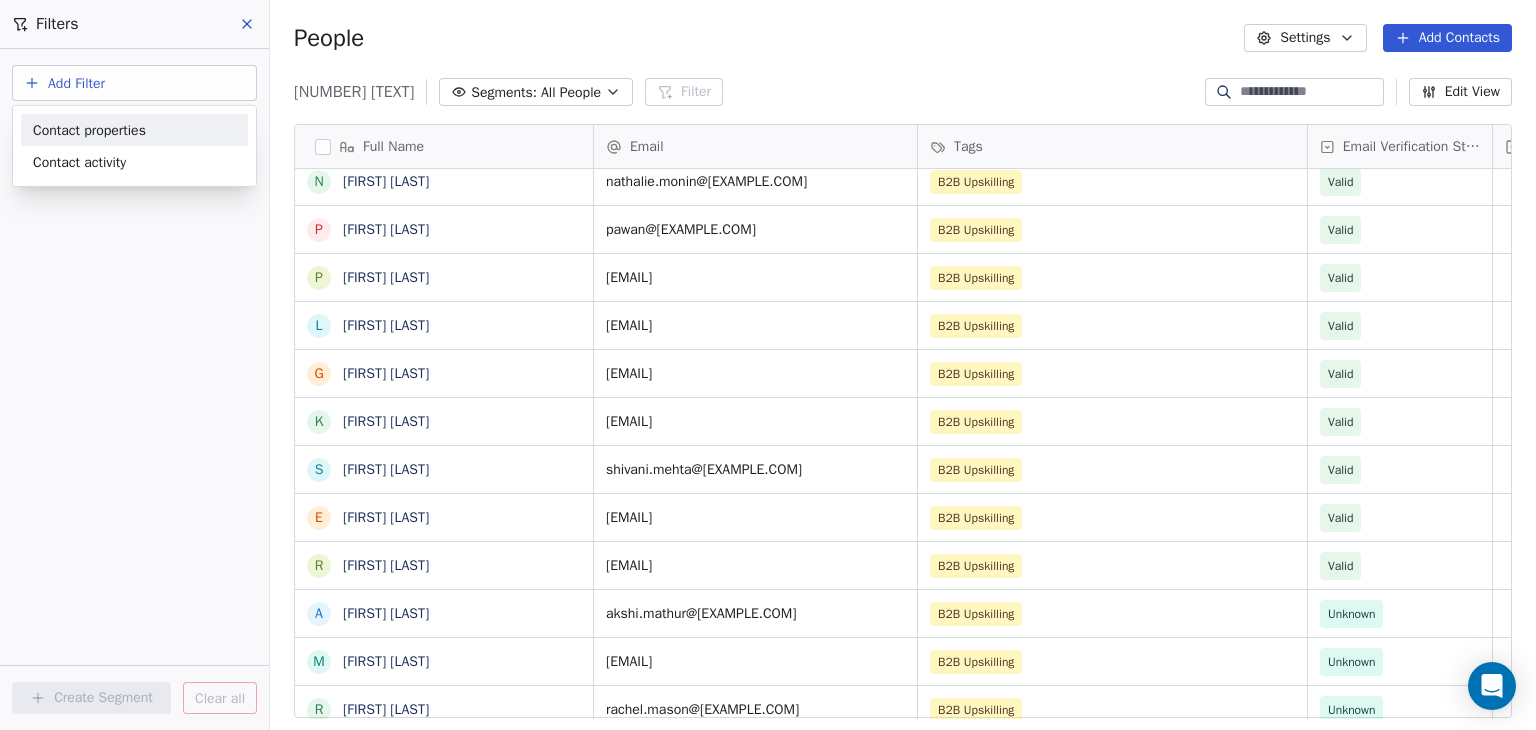 click on "Contact properties" at bounding box center (89, 129) 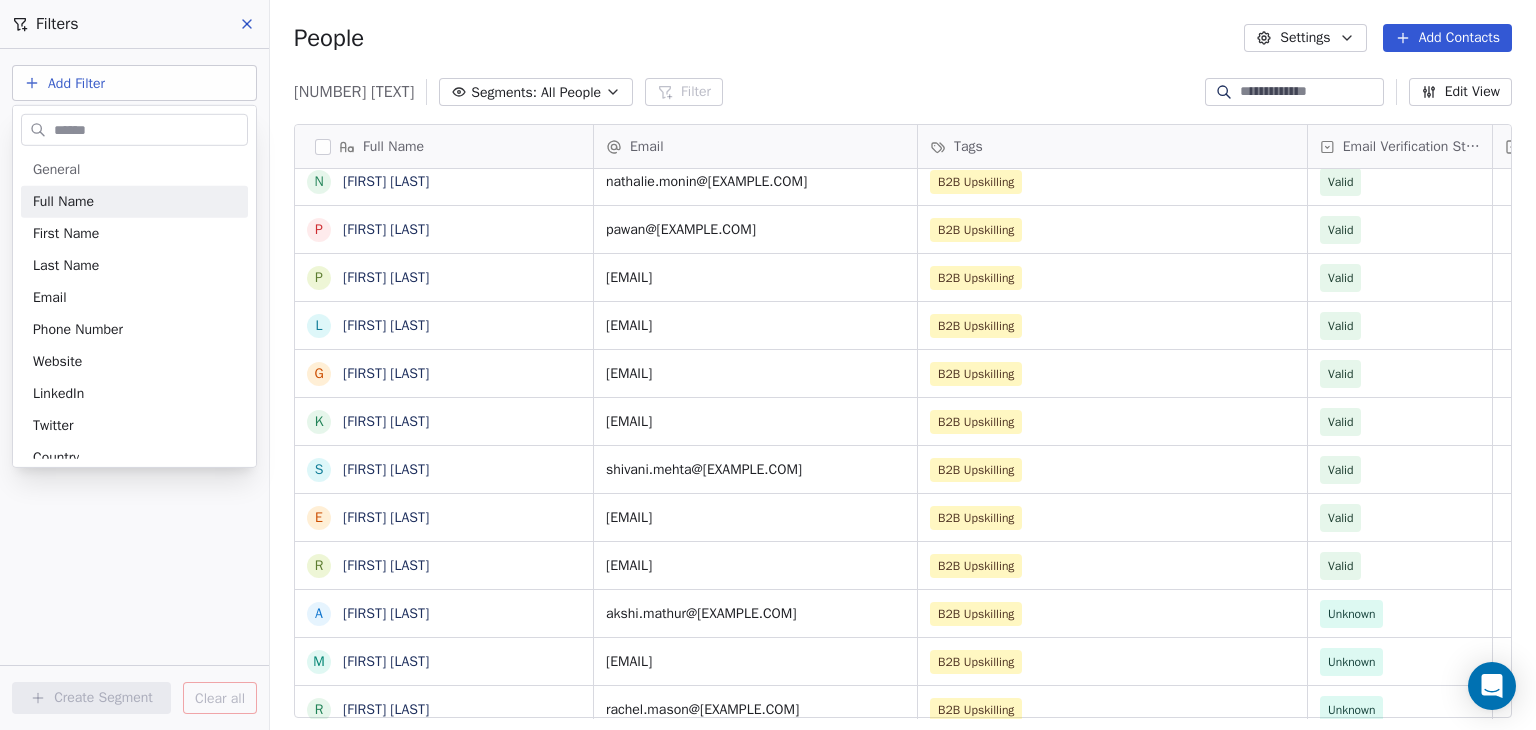 click at bounding box center [148, 129] 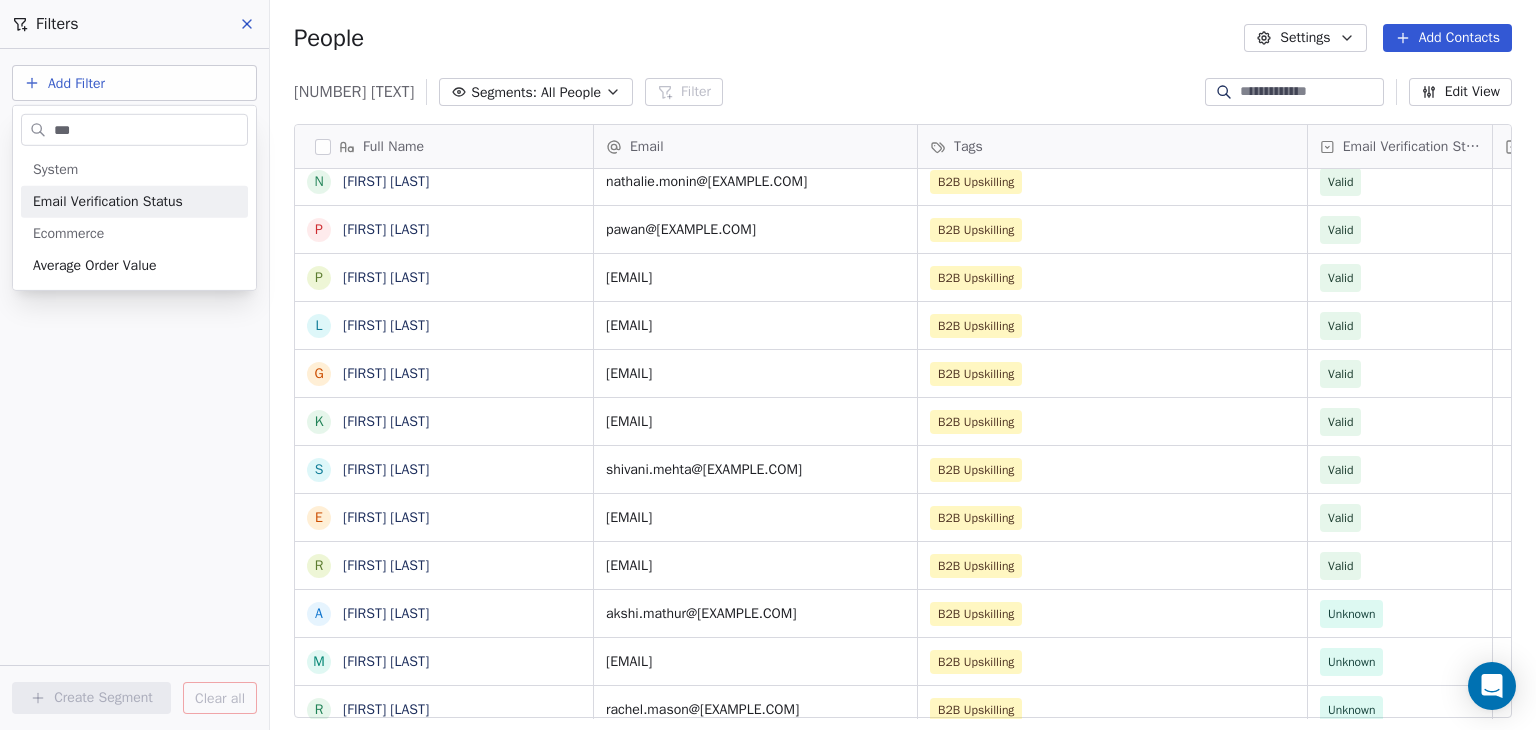 type on "***" 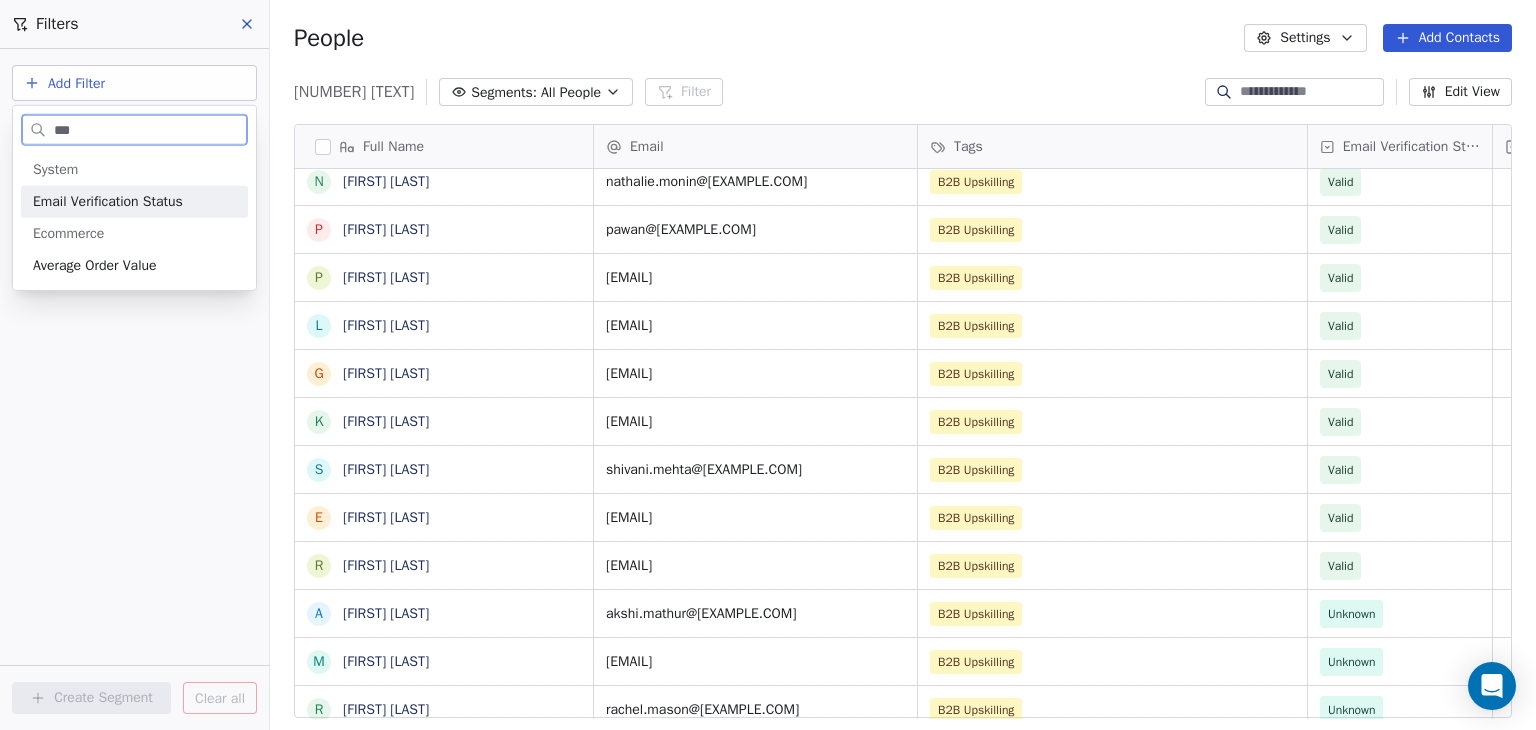 click on "Email Verification Status" at bounding box center [108, 202] 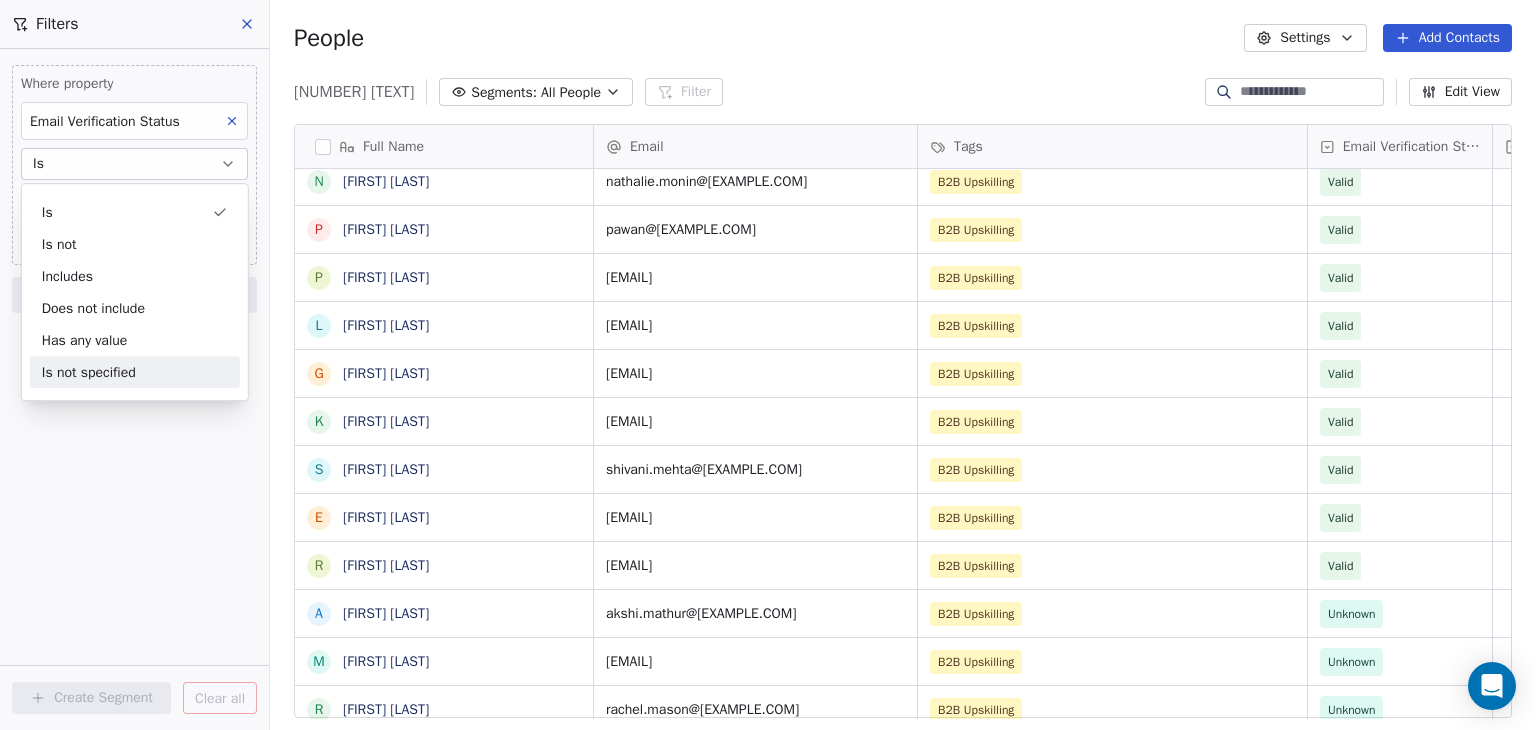click on "Where property   Email Verification Status   Is Select  Email Verification Status Add filter to this group Add another filter  Create Segment Clear all" at bounding box center [134, 389] 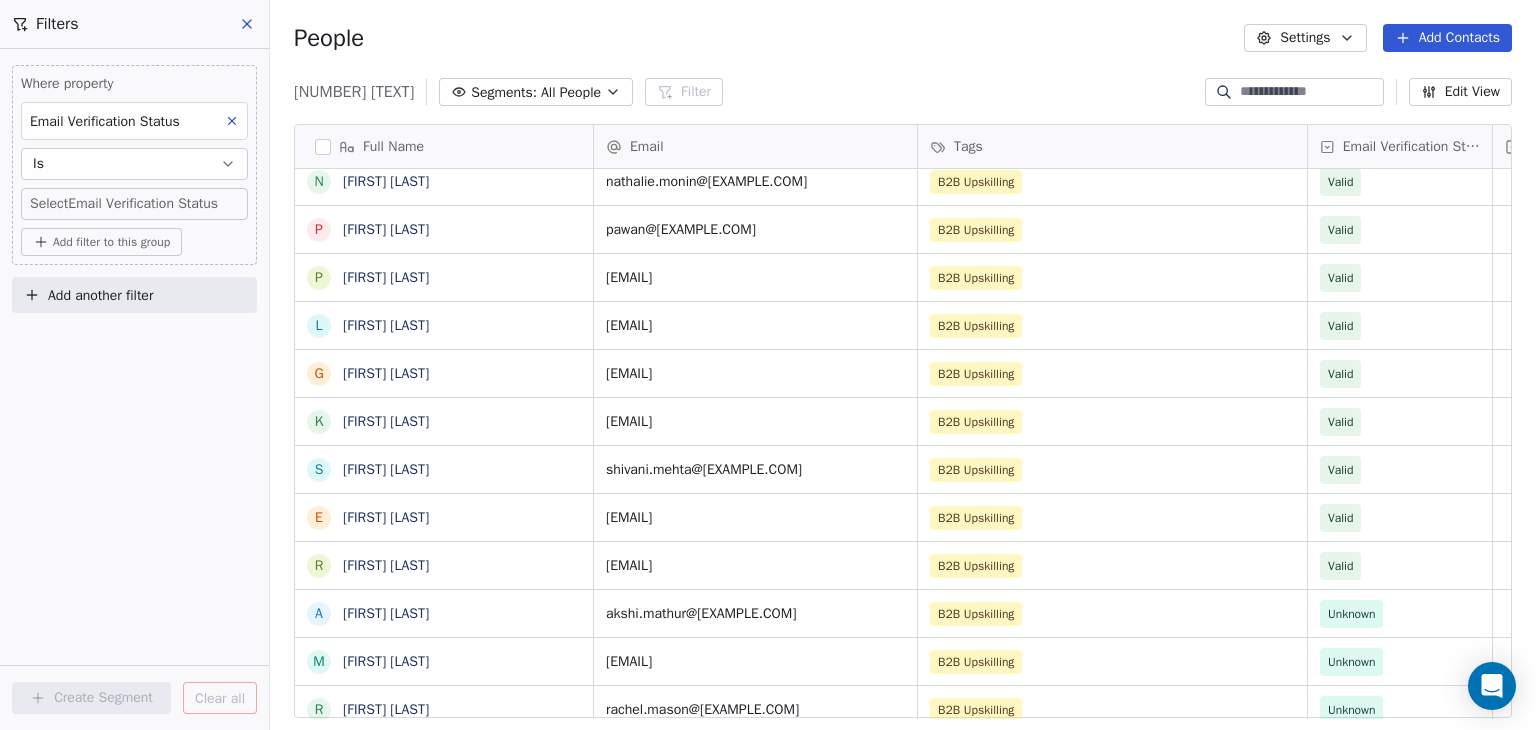 click on "Email Verification Status Is Select Email Verification Status Add filter to this group Add another filter Create Segment Clear all People Settings Add Contacts 6911 Contacts Segments: All People Filter Edit View Tag Add to Sequence Full Name O [FIRST] [LAST] R [FIRST] [LAST] D [FIRST] [LAST] V [FIRST] [LAST] C [FIRST] [LAST] R [FIRST] [LAST] J [FIRST] [LAST] M [FIRST] [LAST] D [FIRST] [LAST] M [FIRST] [LAST] E [FIRST] [LAST] G [FIRST] [LAST] S [FIRST] [LAST] K [FIRST] [LAST] N [FIRST] [LAST] D [FIRST] [LAST] R [FIRST] [LAST] N [FIRST] [LAST] K [FIRST] [LAST] N [FIRST] [LAST] D [FIRST] [LAST] R [FIRST] [LAST] A [FIRST] [LAST] M [FIRST] [LAST] R [FIRST] [LAST] A [FIRST] [LAST] O [FIRST] [LAST] S [FIRST] [LAST] K [FIRST] [LAST] [FIRST] [LAST] R [FIRST] [LAST] N [FIRST] [LAST] K [FIRST] [LAST] N [FIRST] [LAST] D [FIRST] [LAST] R [FIRST] [LAST] A [FIRST] [LAST] M [FIRST] [LAST] R [FIRST] [LAST] A [FIRST] [LAST] O [FIRST] [LAST] S [FIRST] [LAST] K [FIRST] [LAST]" at bounding box center [768, 365] 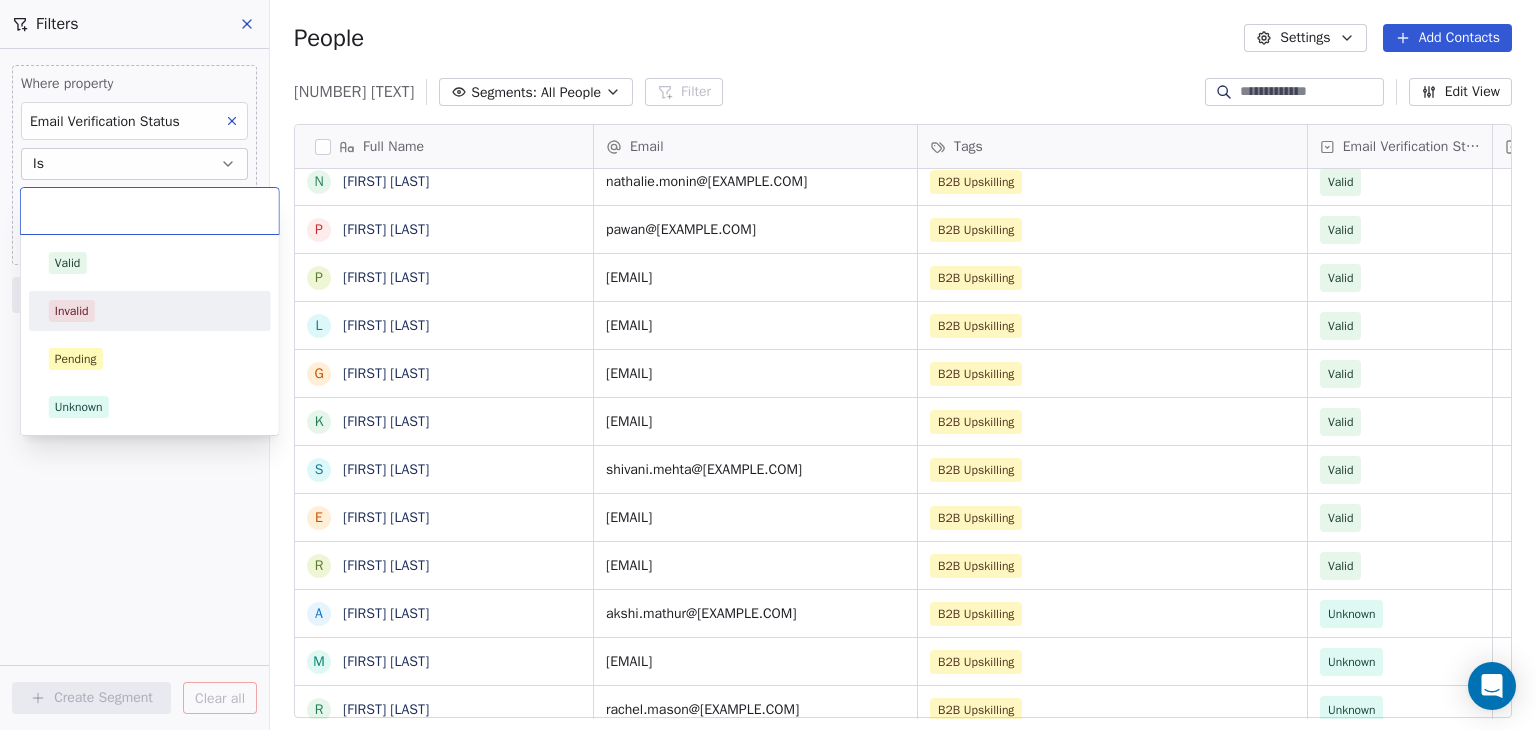 click on "Invalid" at bounding box center [150, 311] 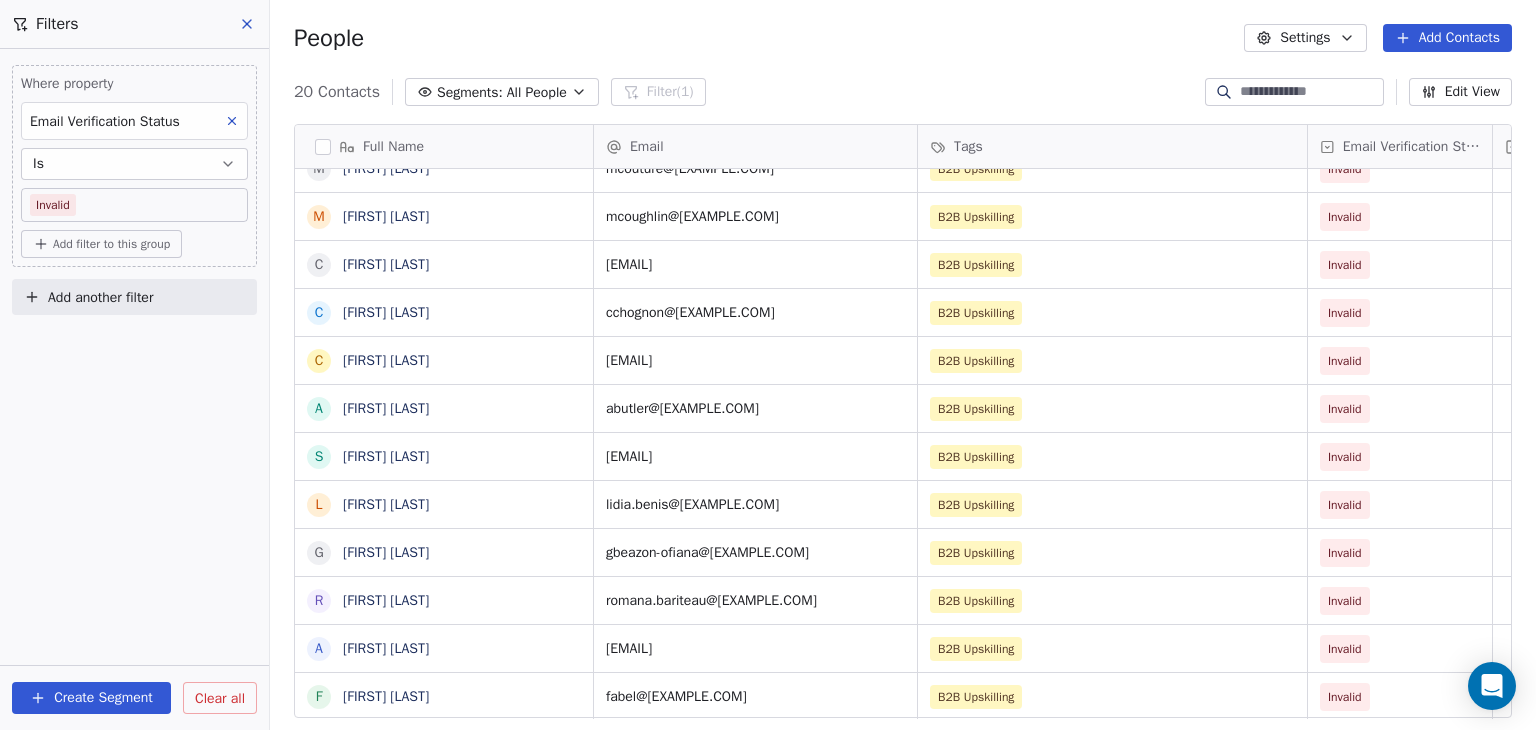 click at bounding box center (323, 147) 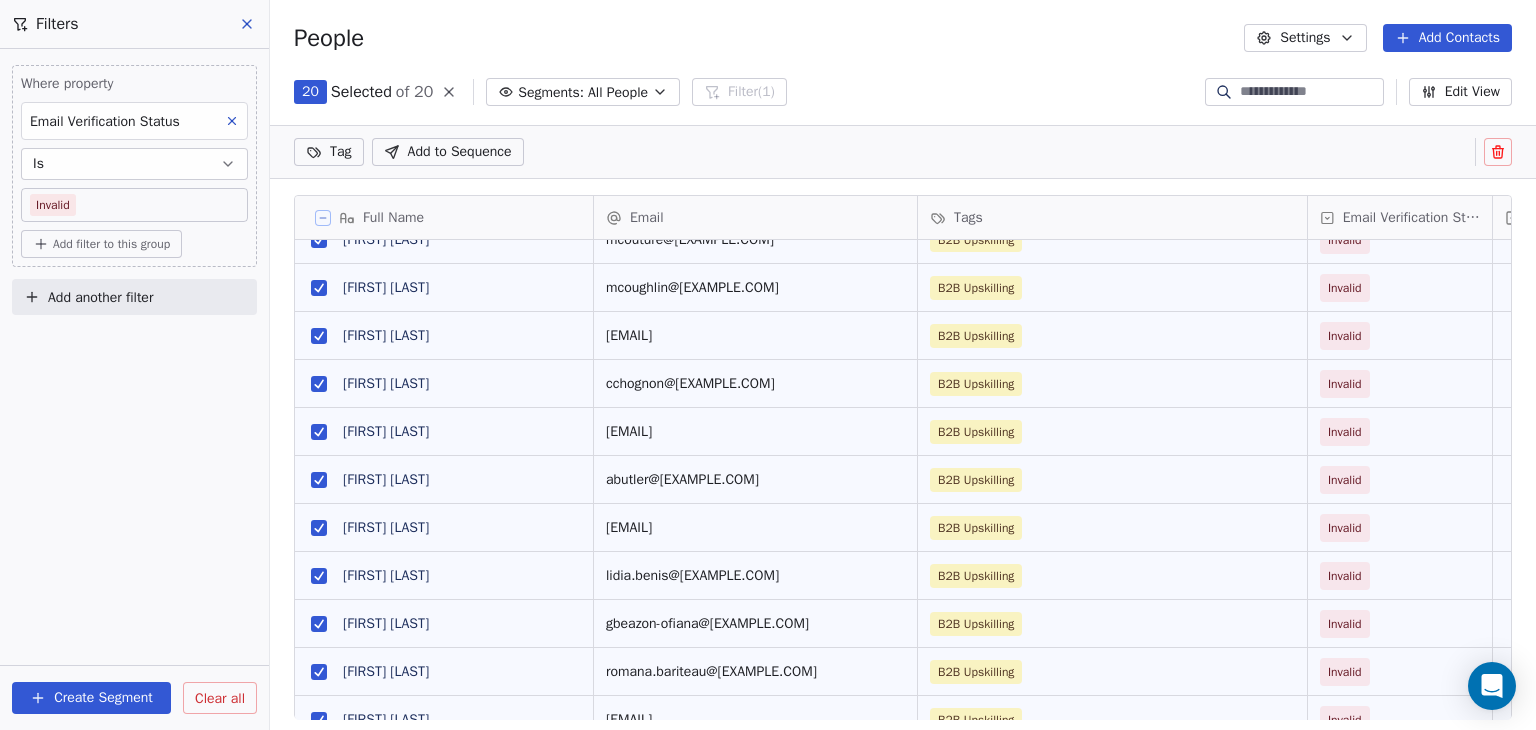 click at bounding box center (1498, 152) 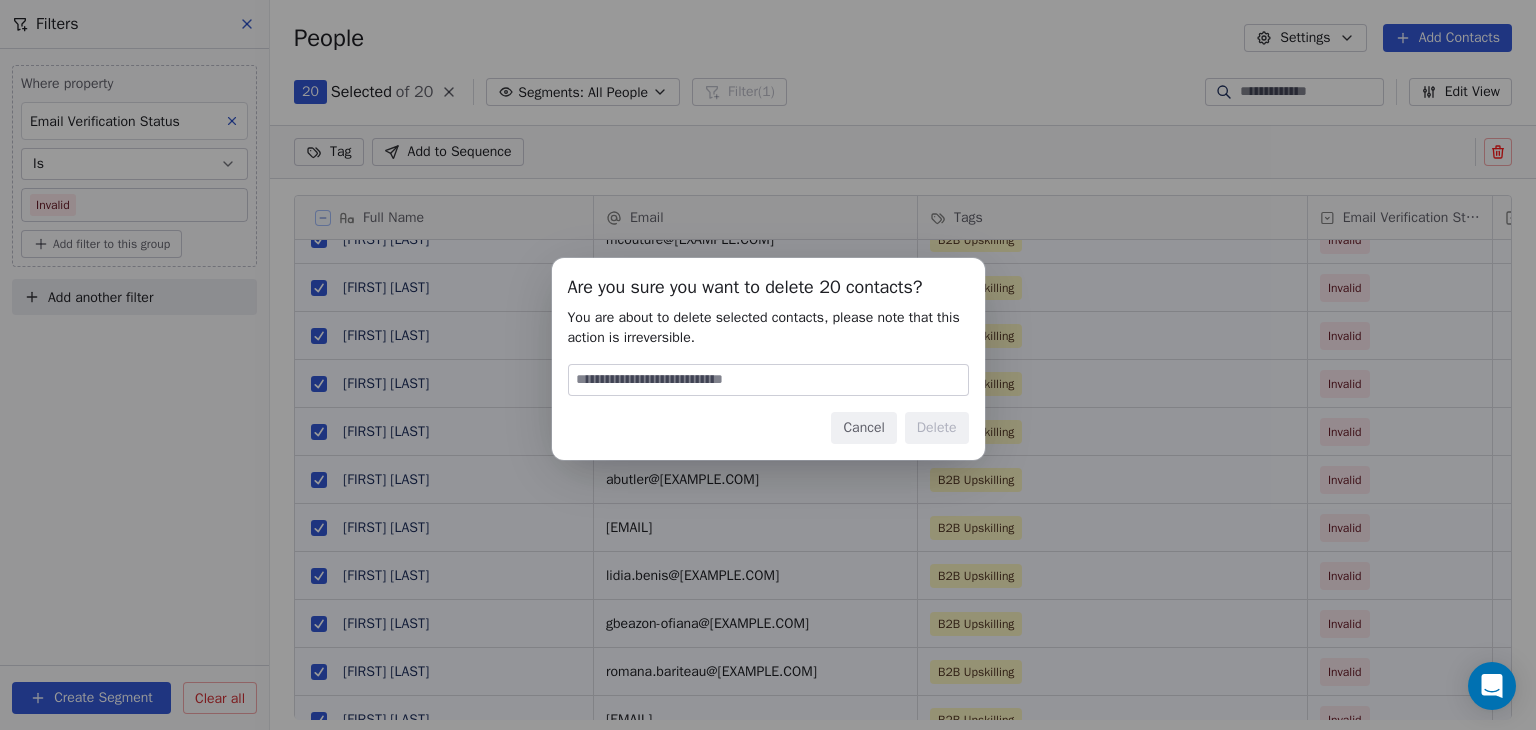 click at bounding box center (768, 380) 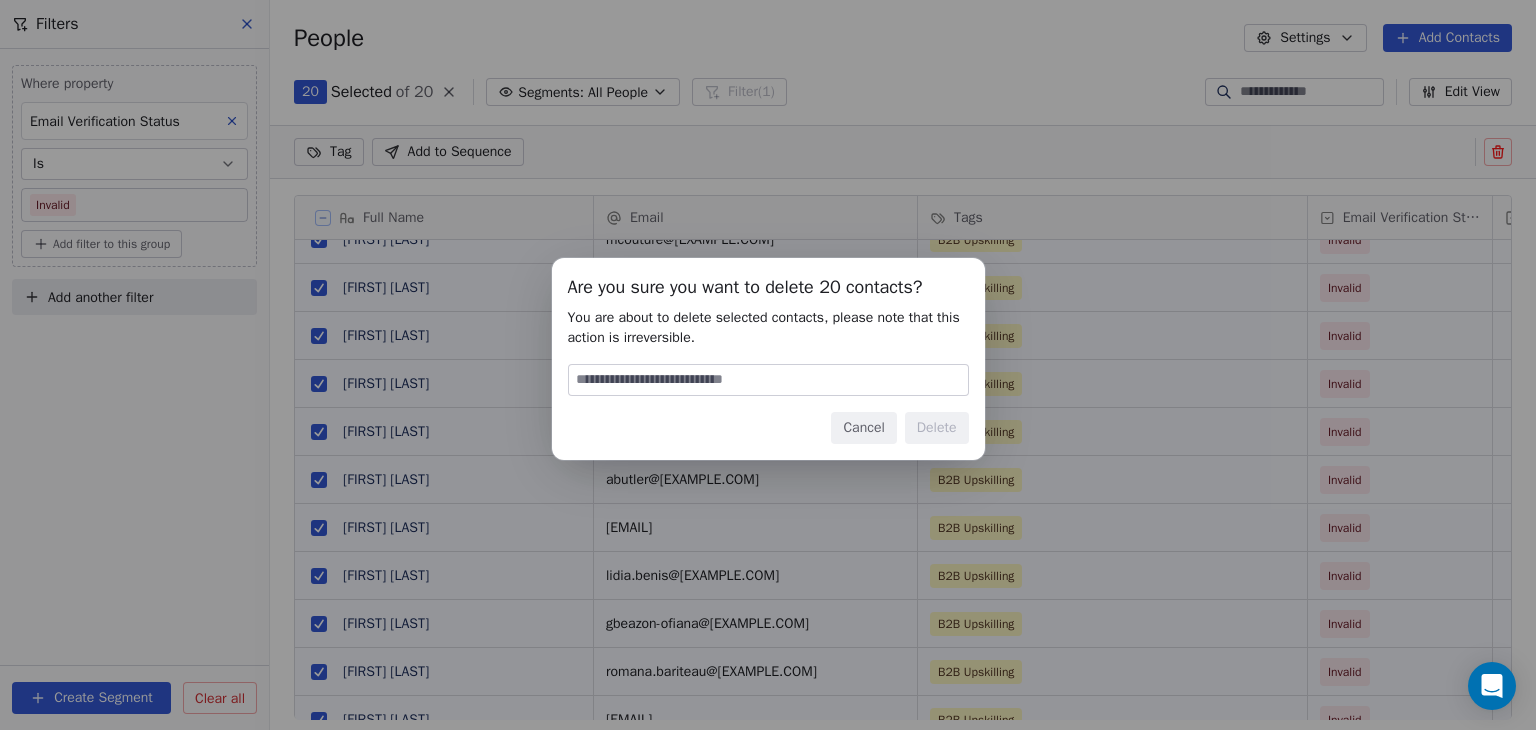 type on "******" 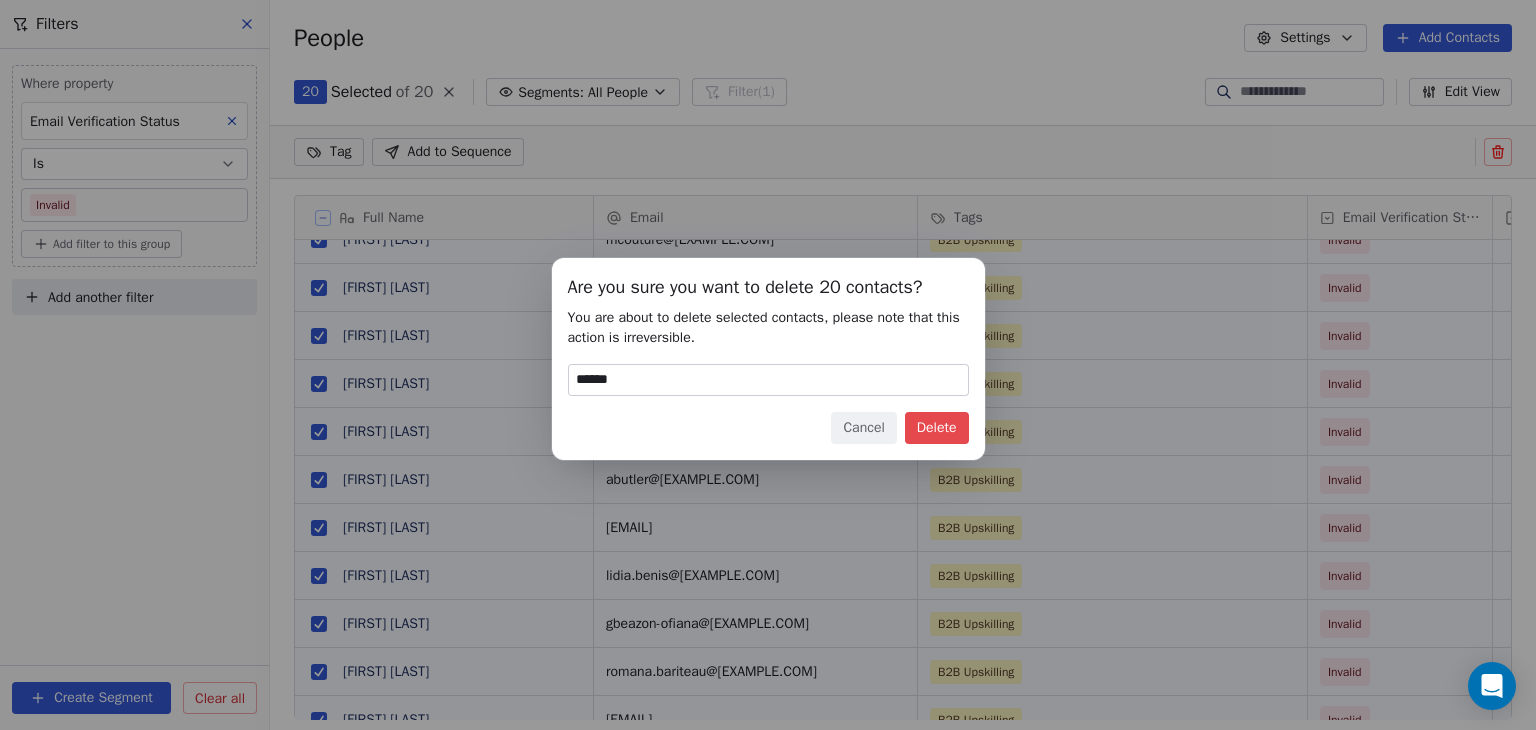 click on "Delete" at bounding box center [937, 428] 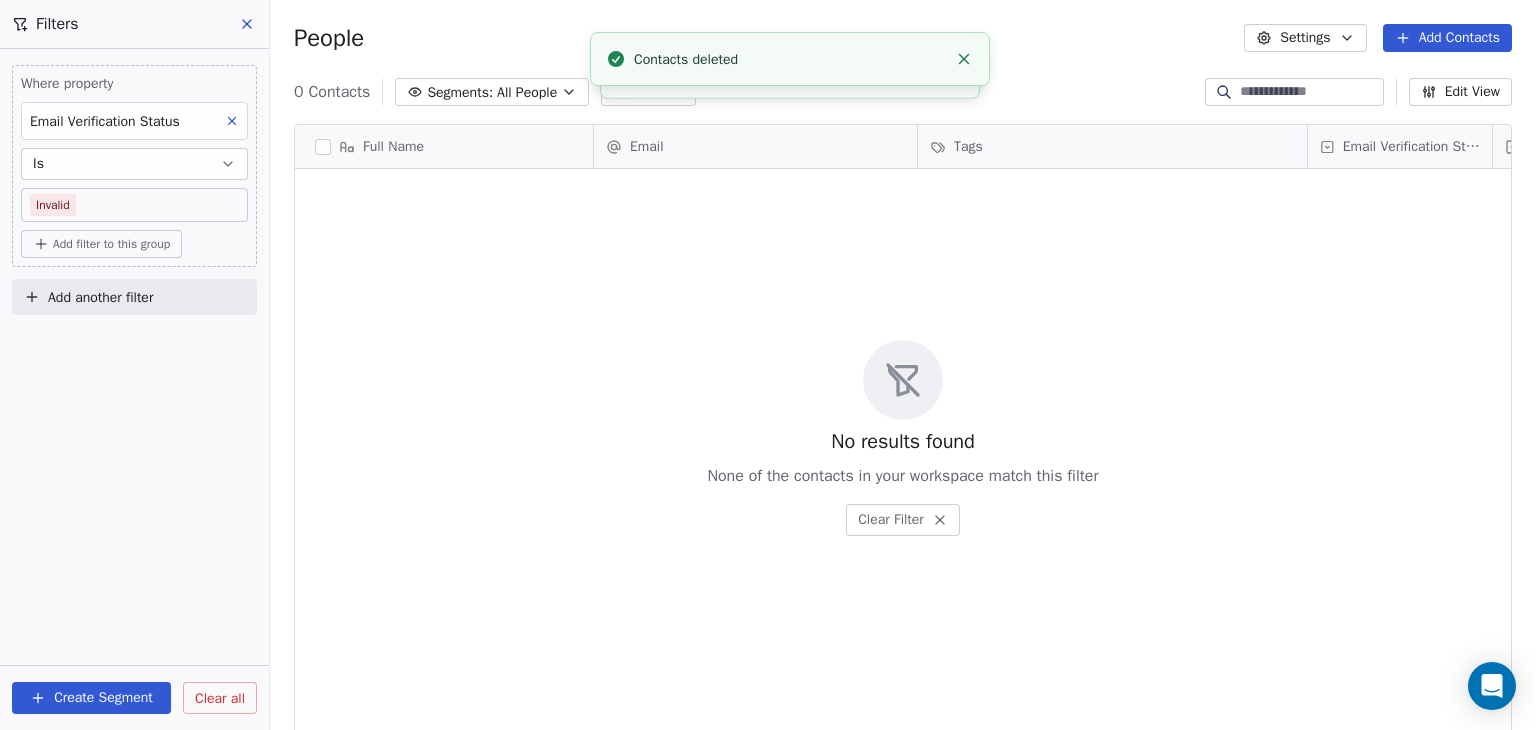 click on "Clear all" at bounding box center (220, 698) 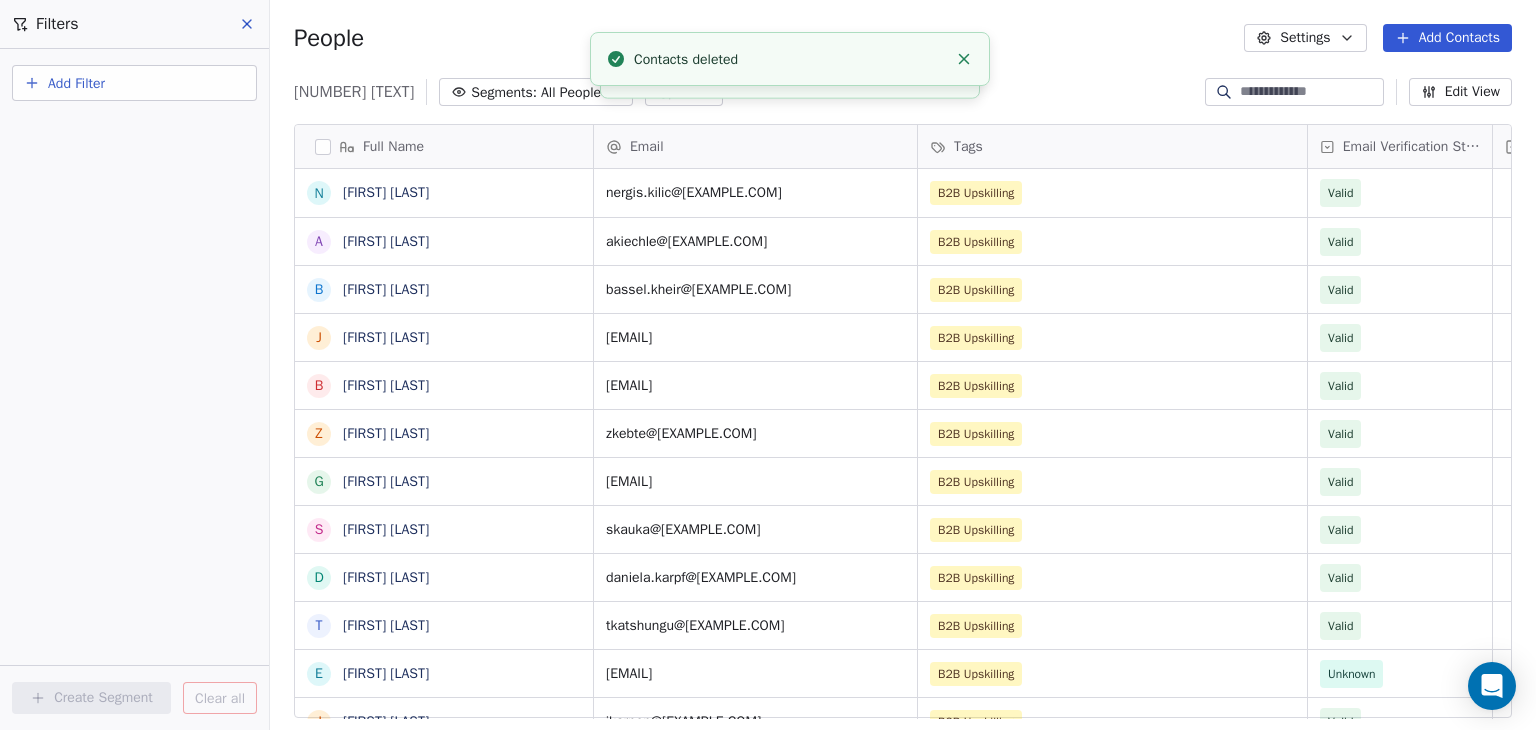 click on "People Settings  Add Contacts" at bounding box center [903, 38] 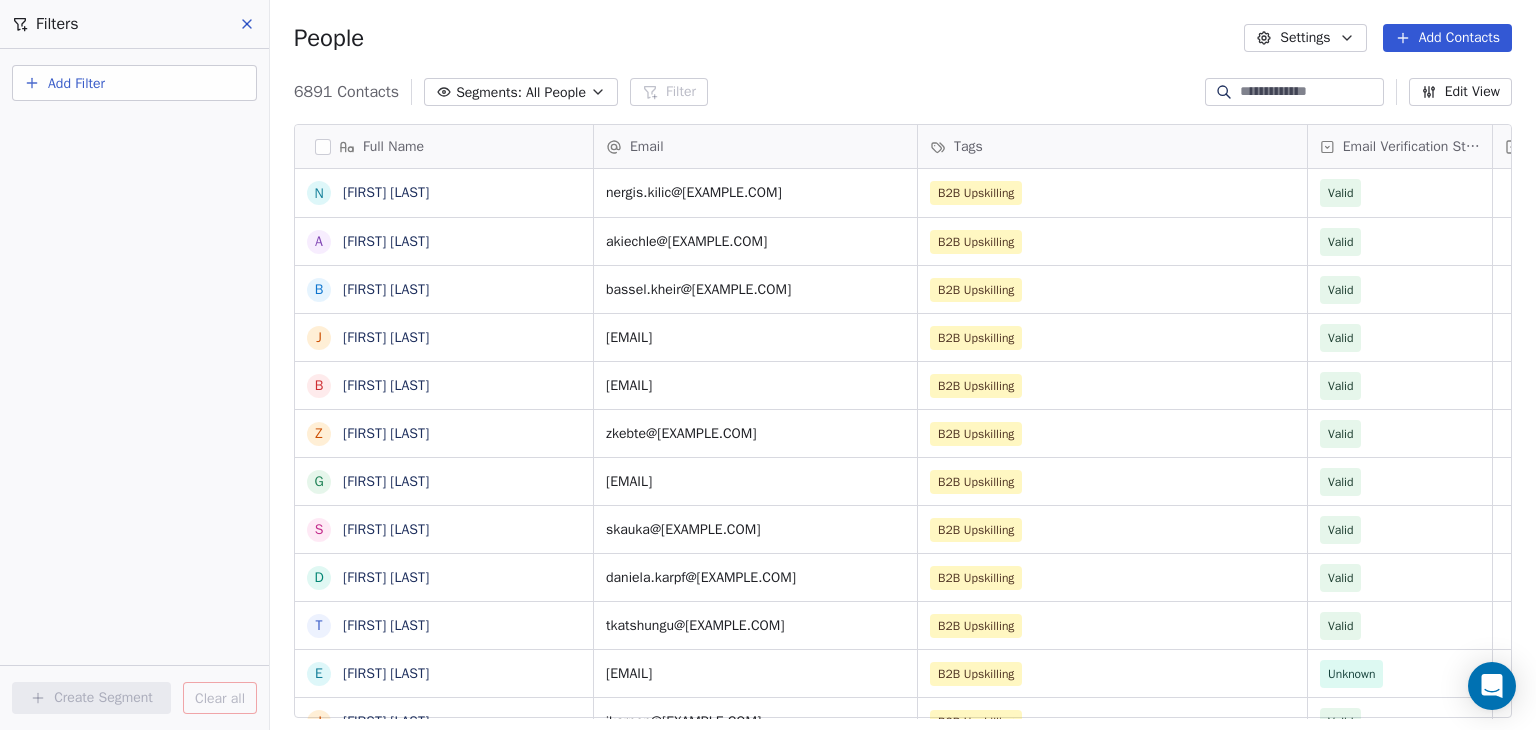 scroll, scrollTop: 0, scrollLeft: 0, axis: both 